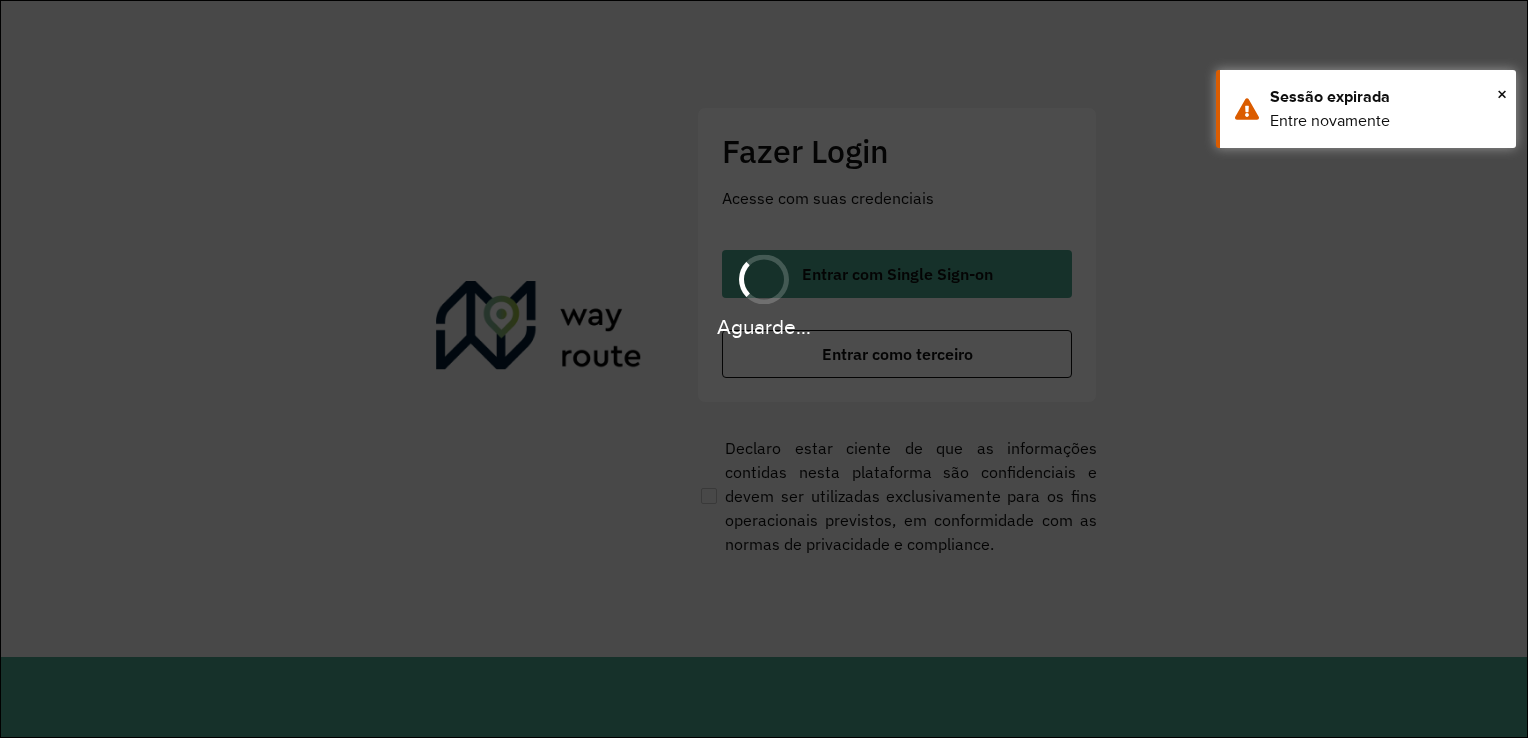 scroll, scrollTop: 0, scrollLeft: 0, axis: both 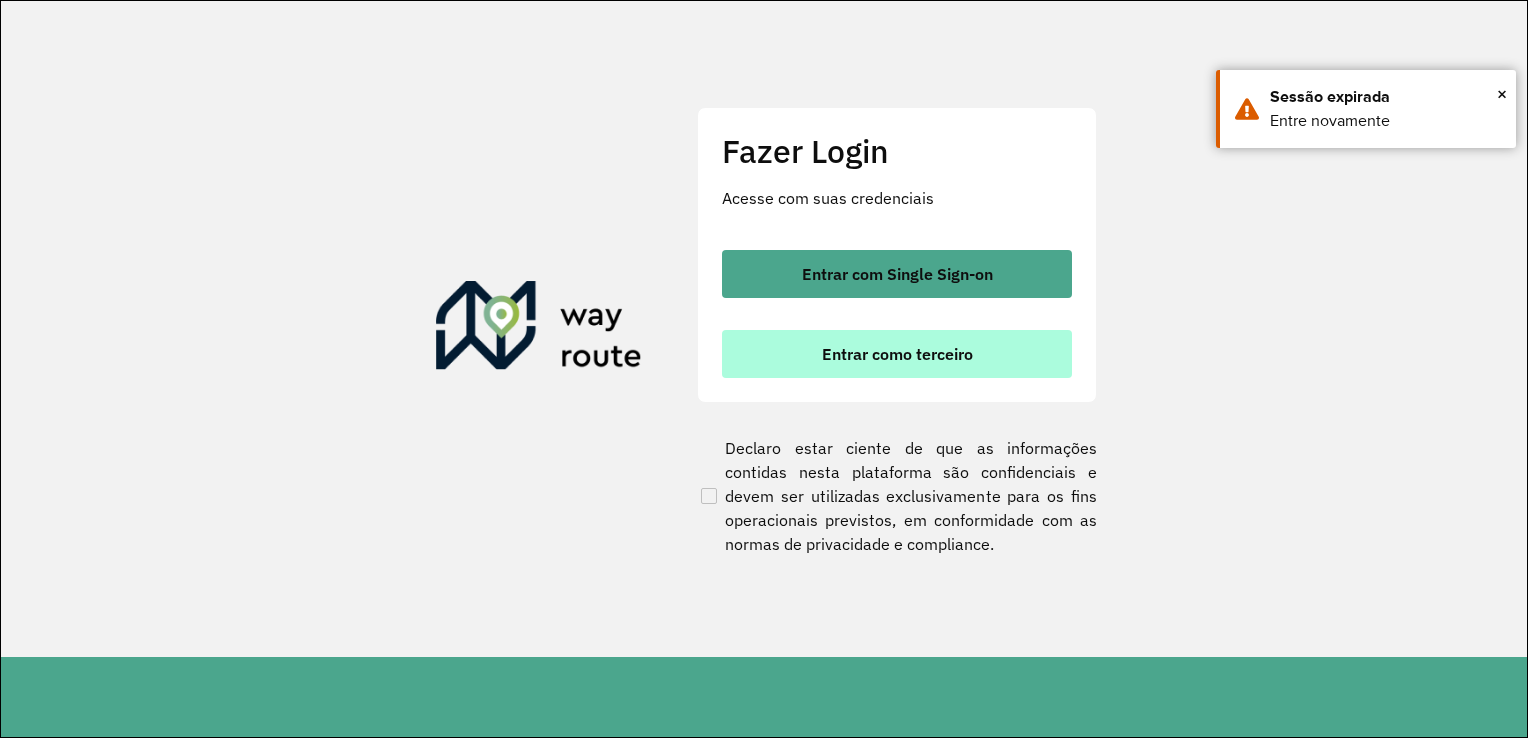 click on "Entrar como terceiro" at bounding box center [897, 354] 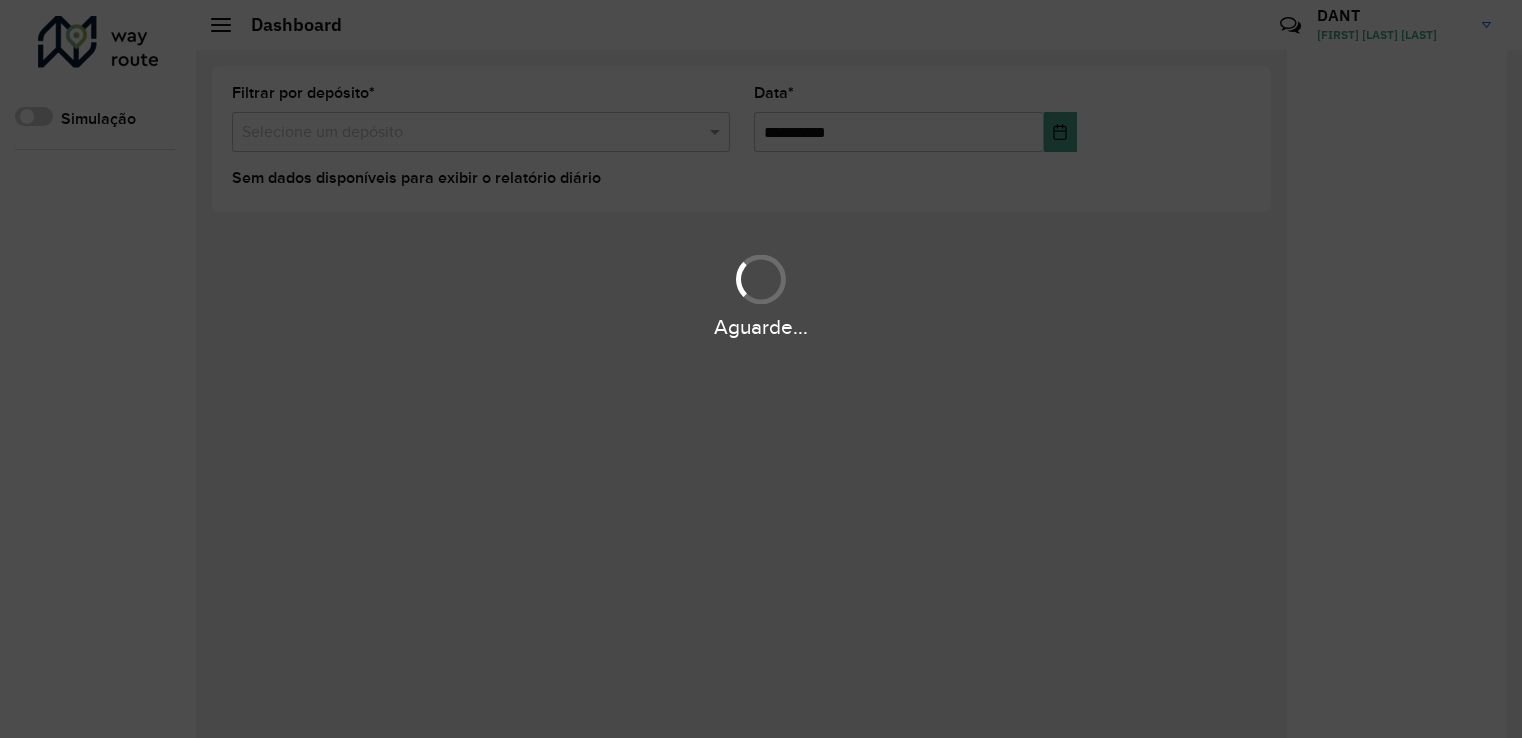 scroll, scrollTop: 0, scrollLeft: 0, axis: both 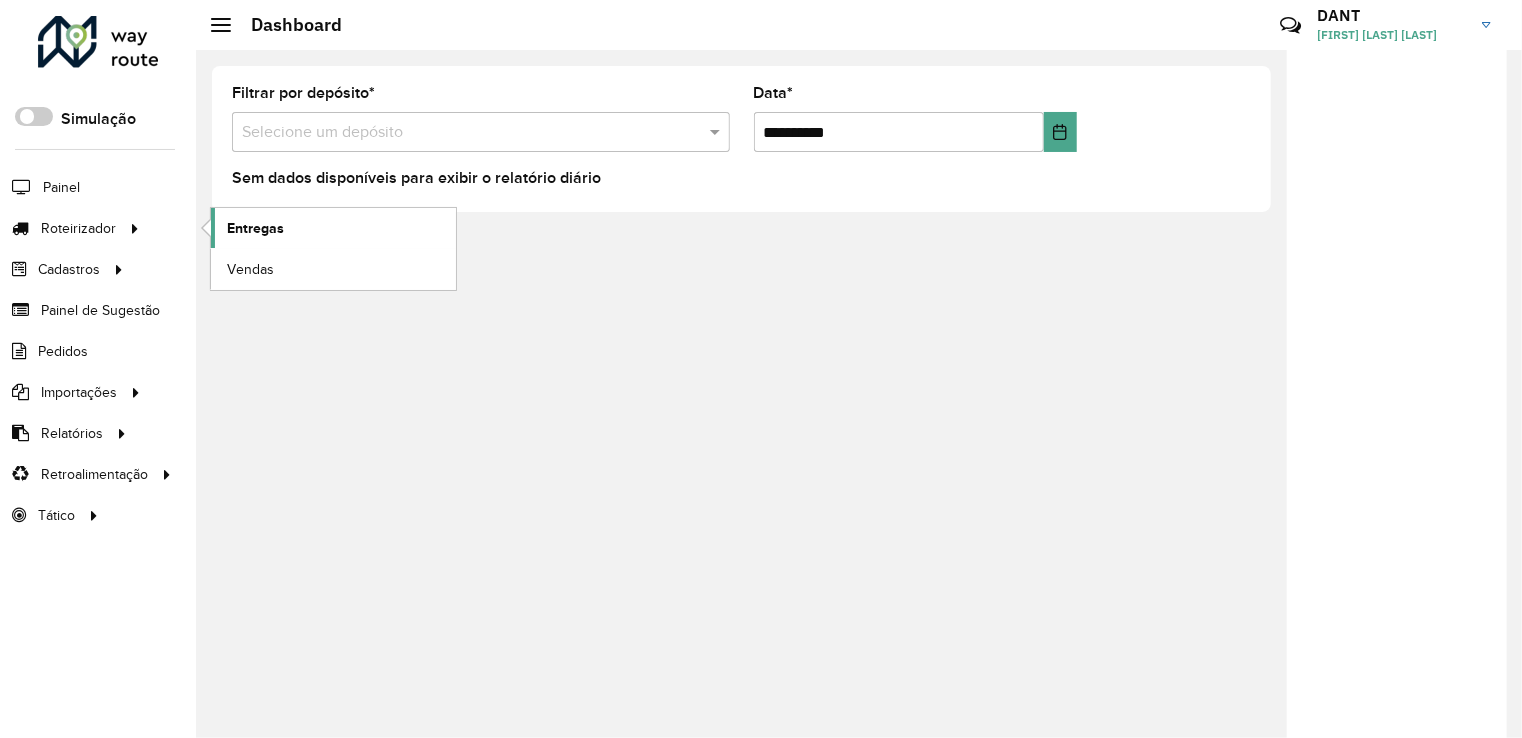 click on "Entregas" 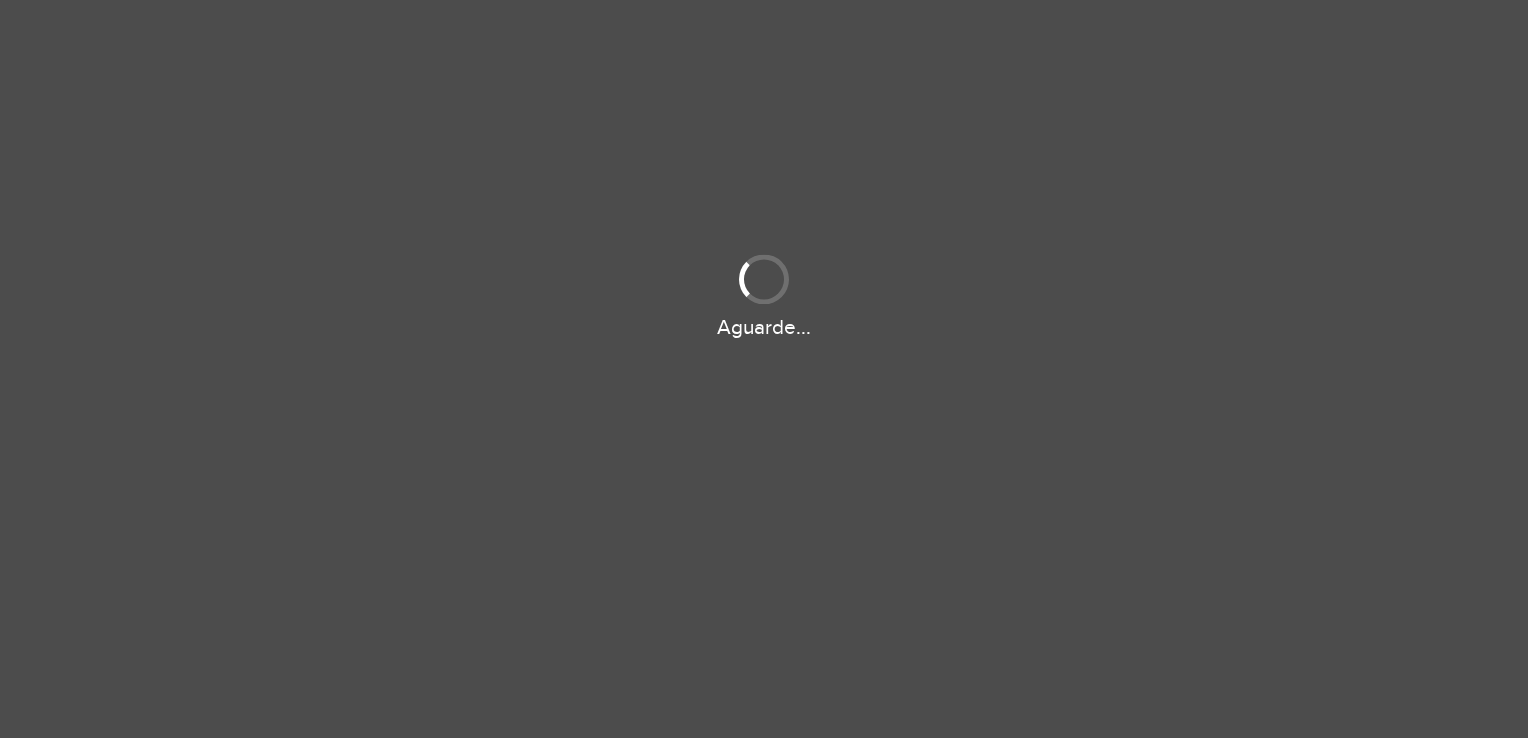 scroll, scrollTop: 0, scrollLeft: 0, axis: both 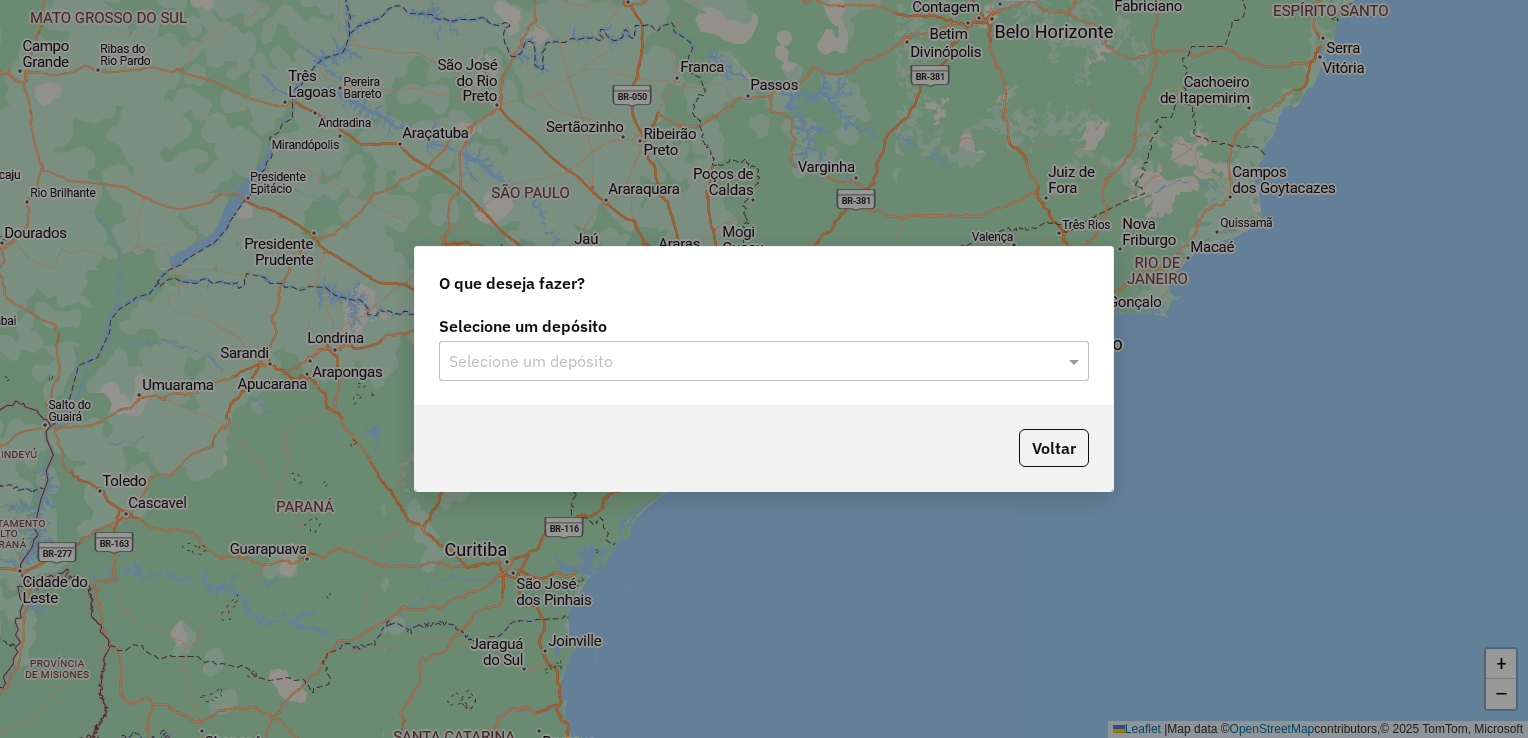 click on "Selecione um depósito" 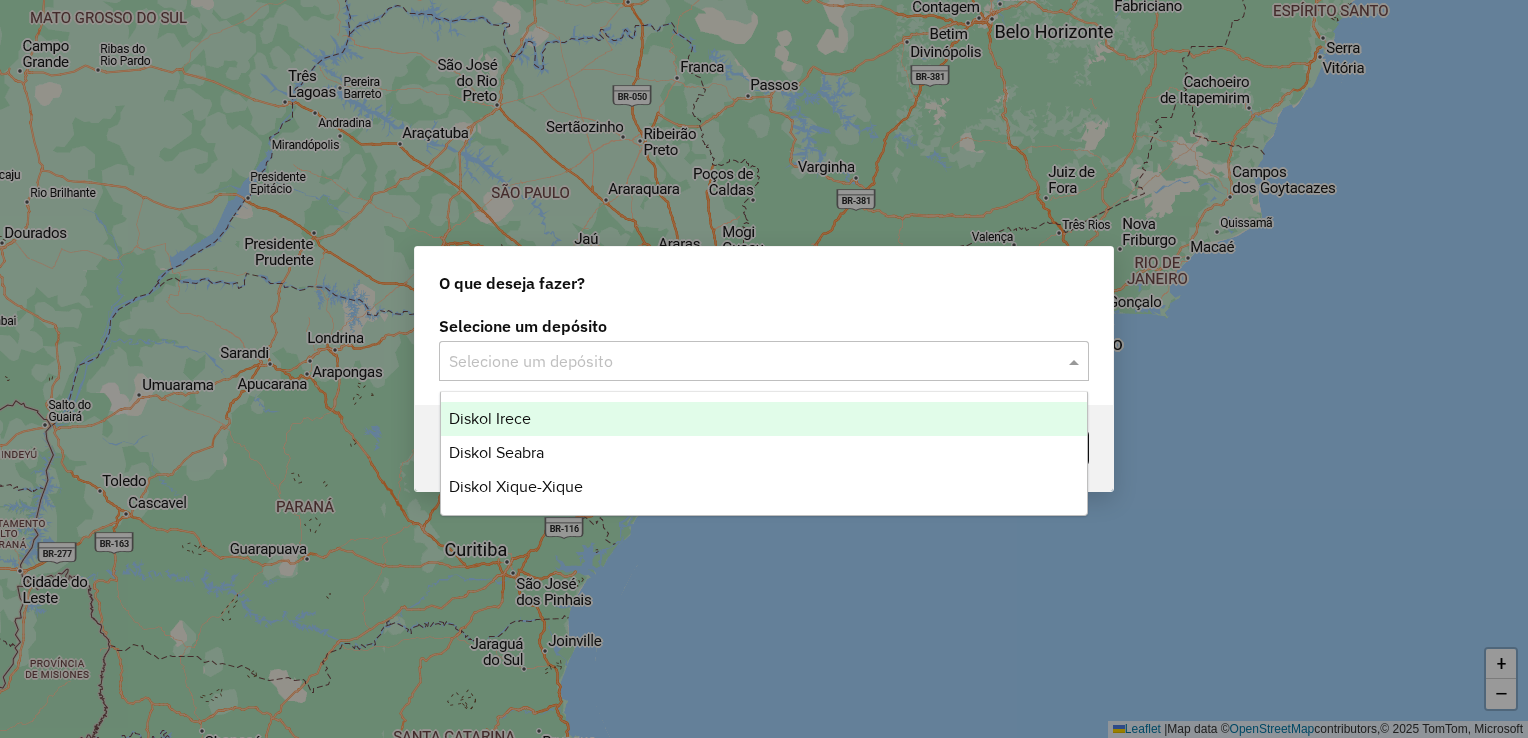 click on "Diskol Irece" at bounding box center [764, 419] 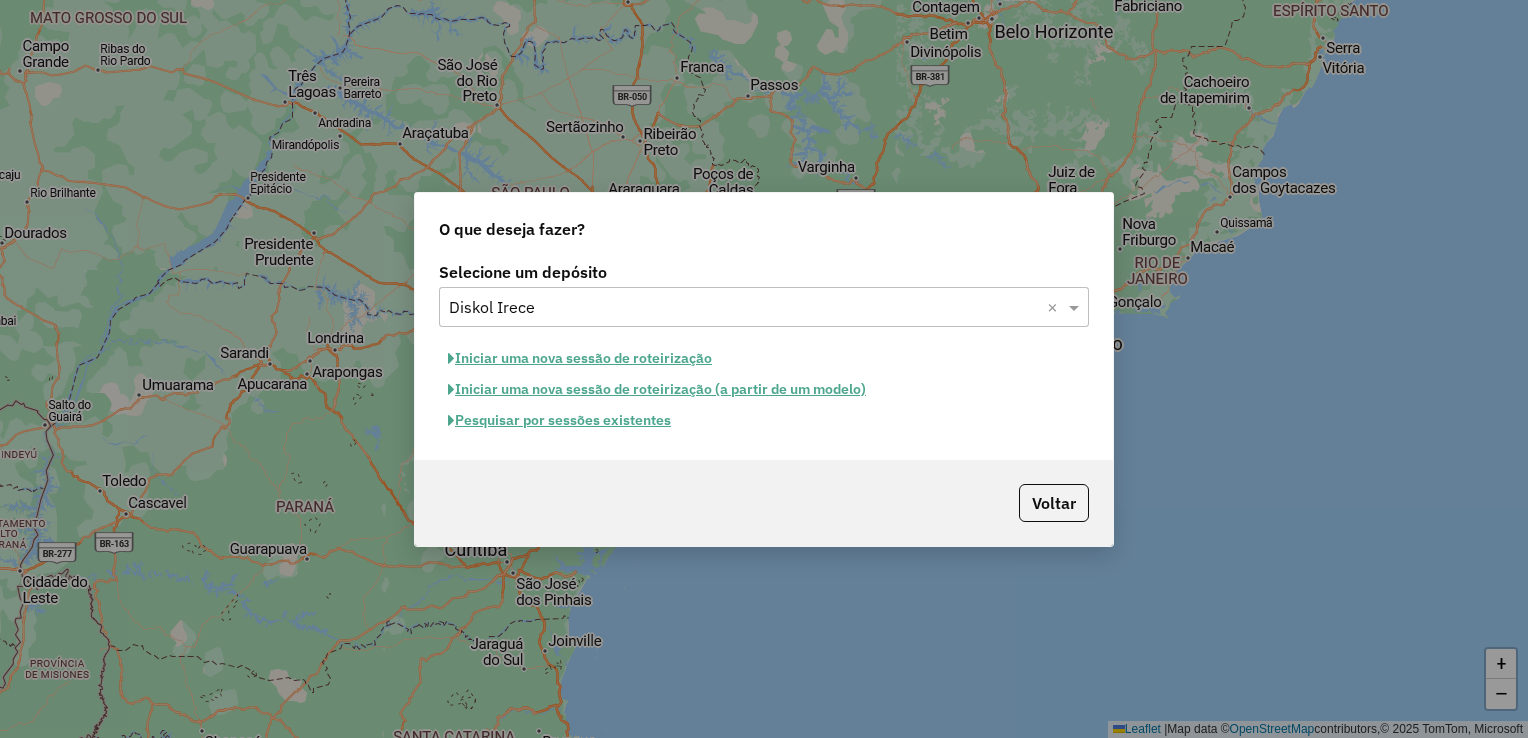 click on "Pesquisar por sessões existentes" 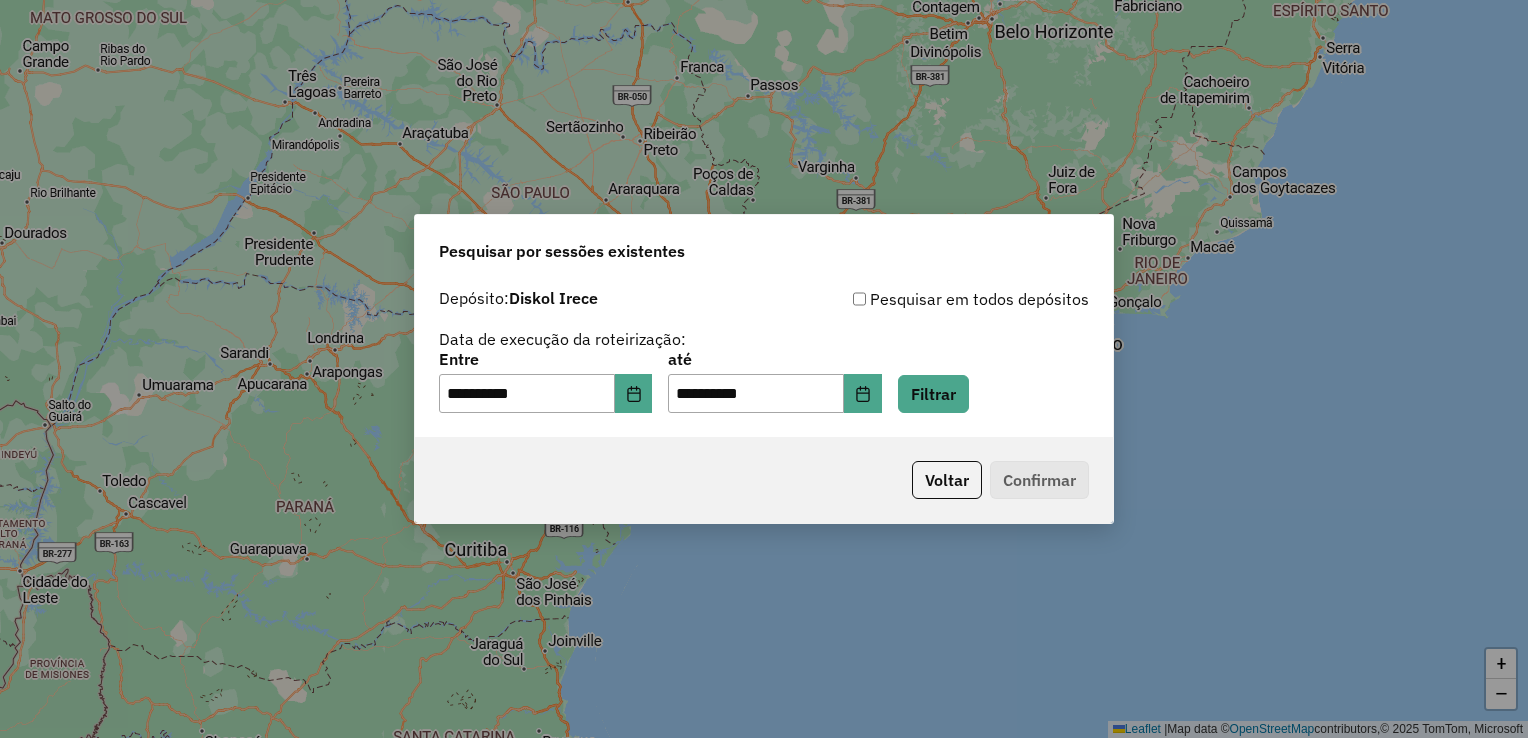 click on "**********" 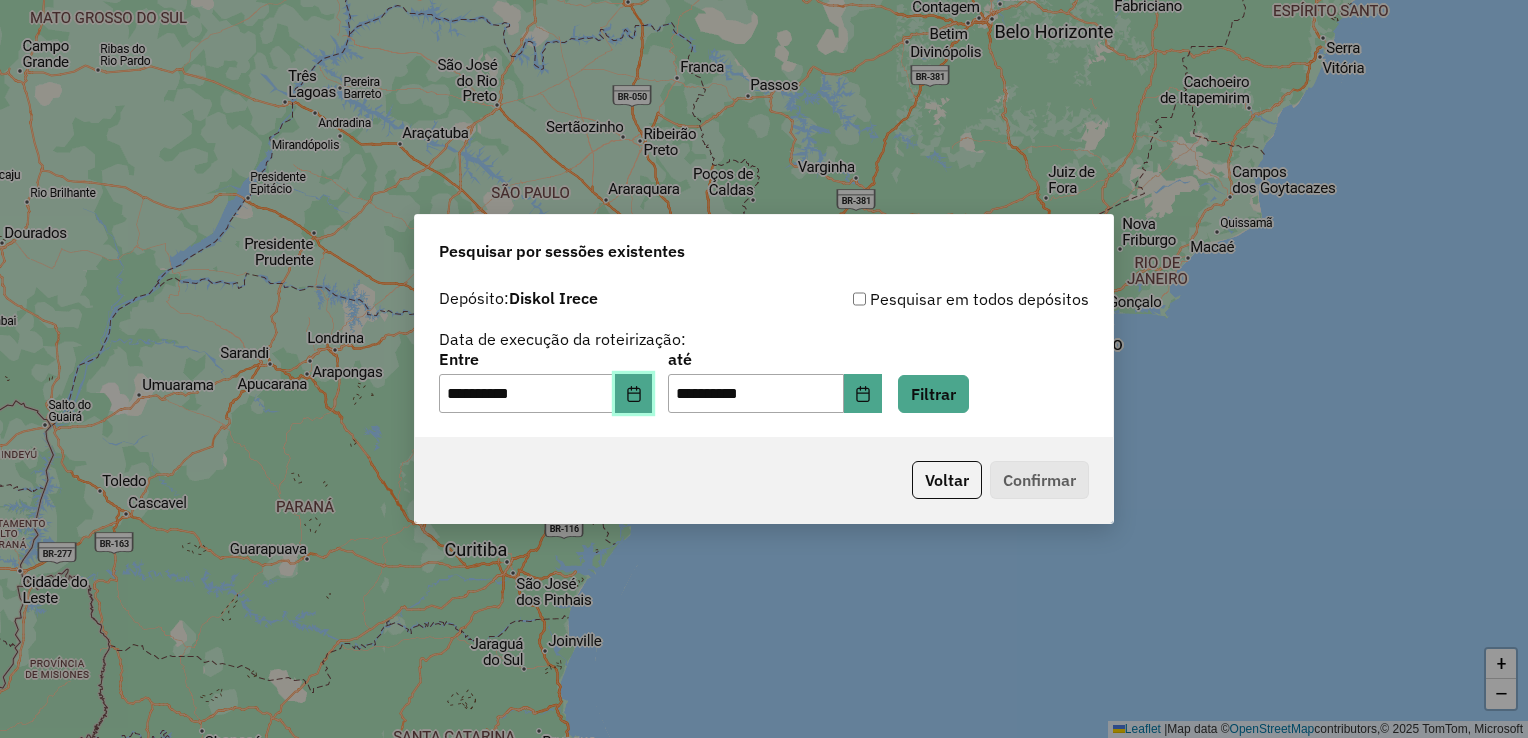 click 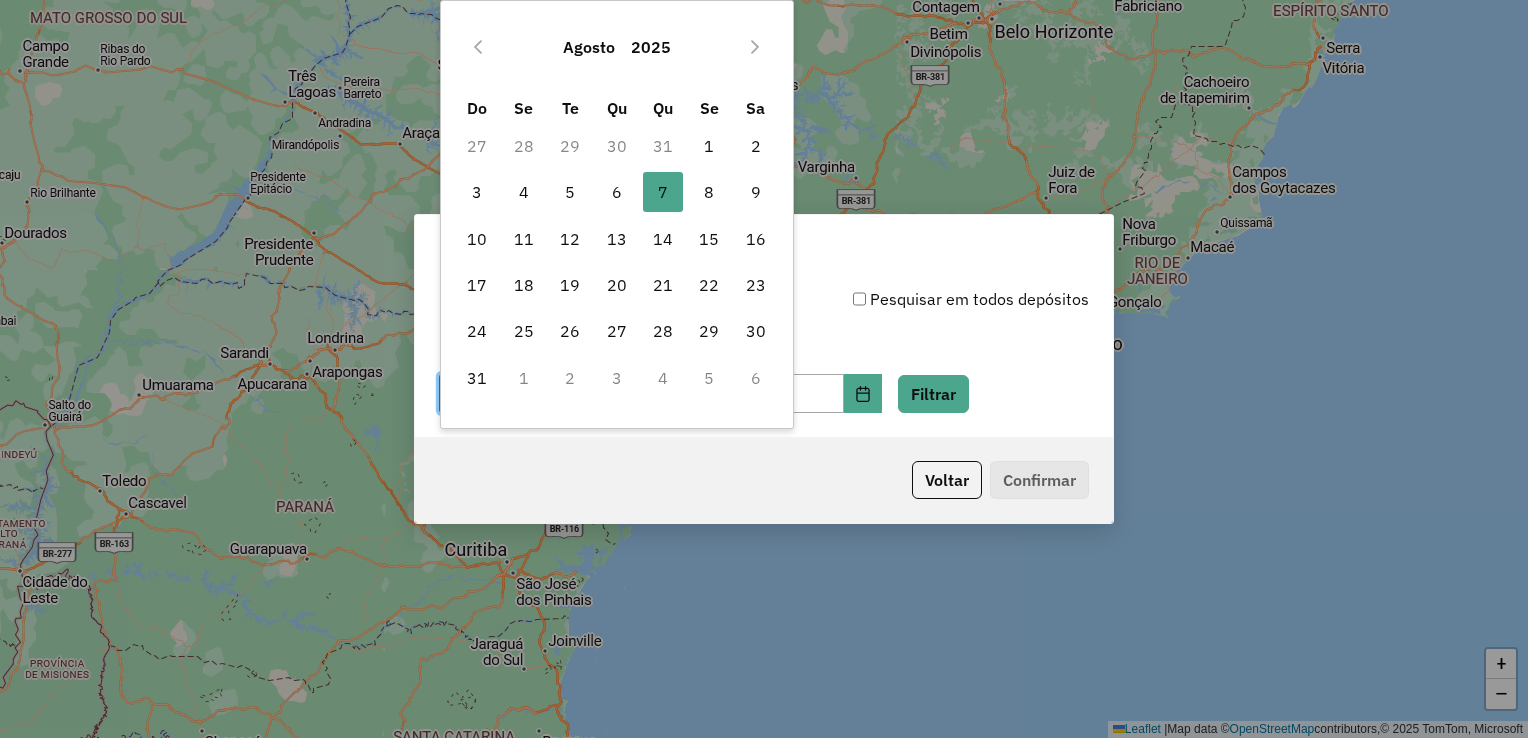 drag, startPoint x: 628, startPoint y: 192, endPoint x: 759, endPoint y: 262, distance: 148.52946 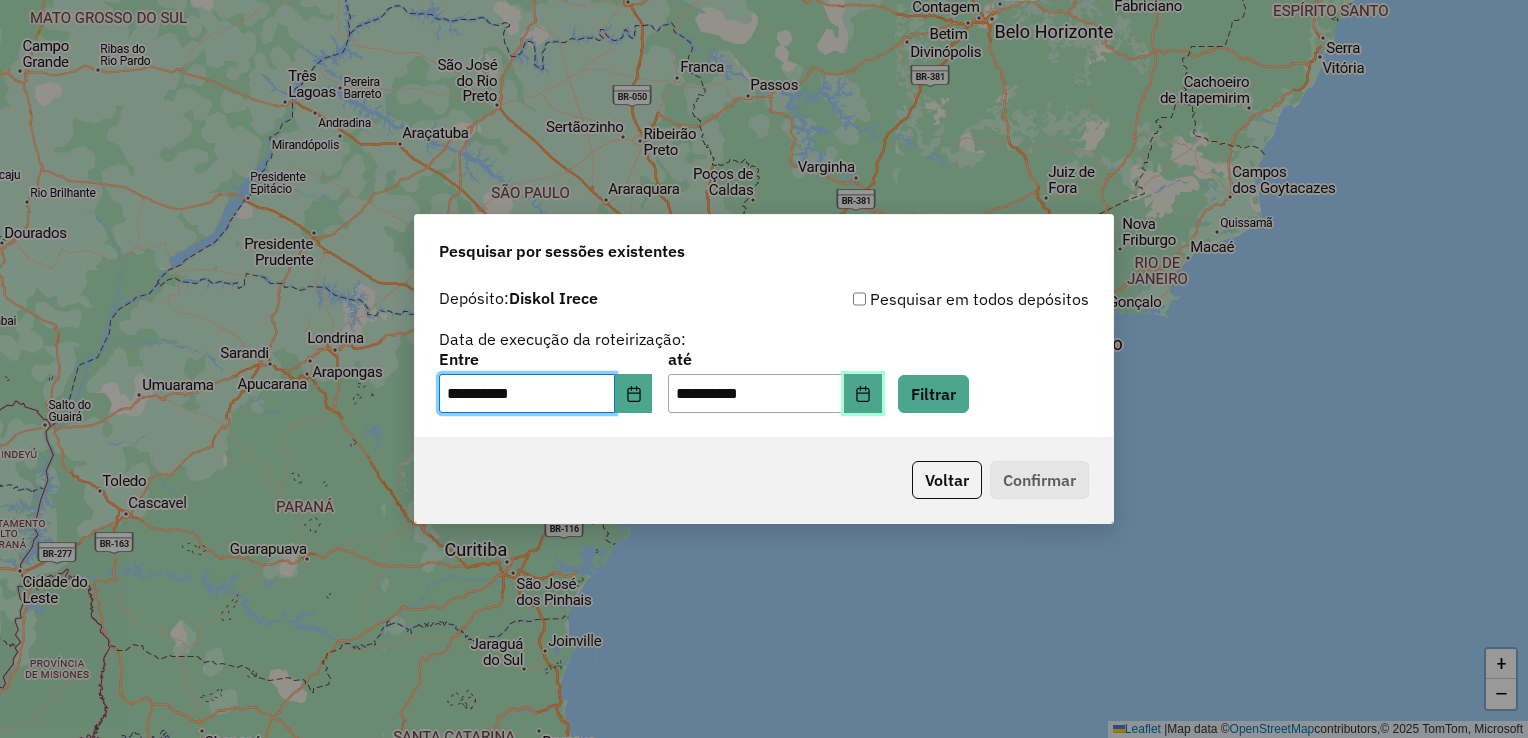 click at bounding box center [863, 394] 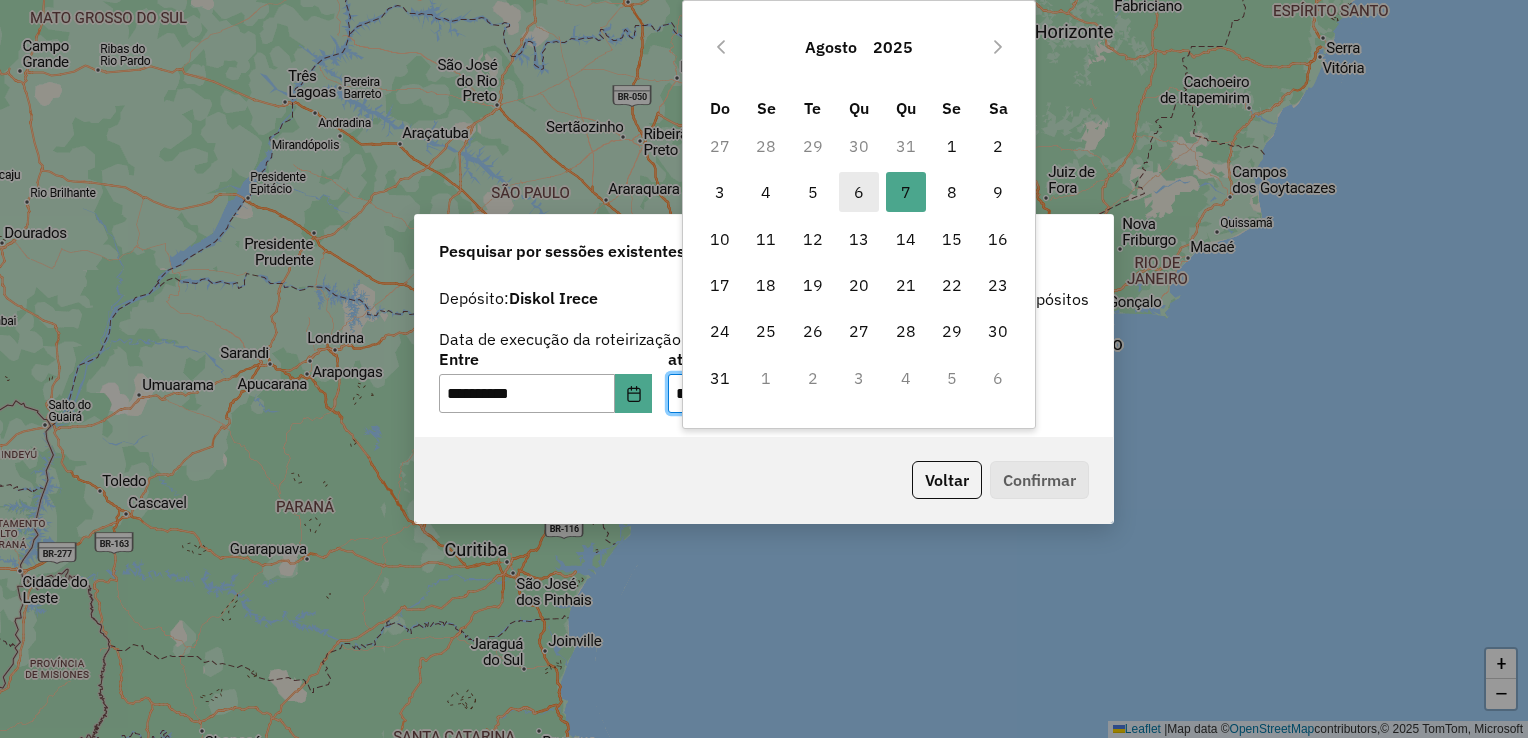 click on "6" at bounding box center [859, 192] 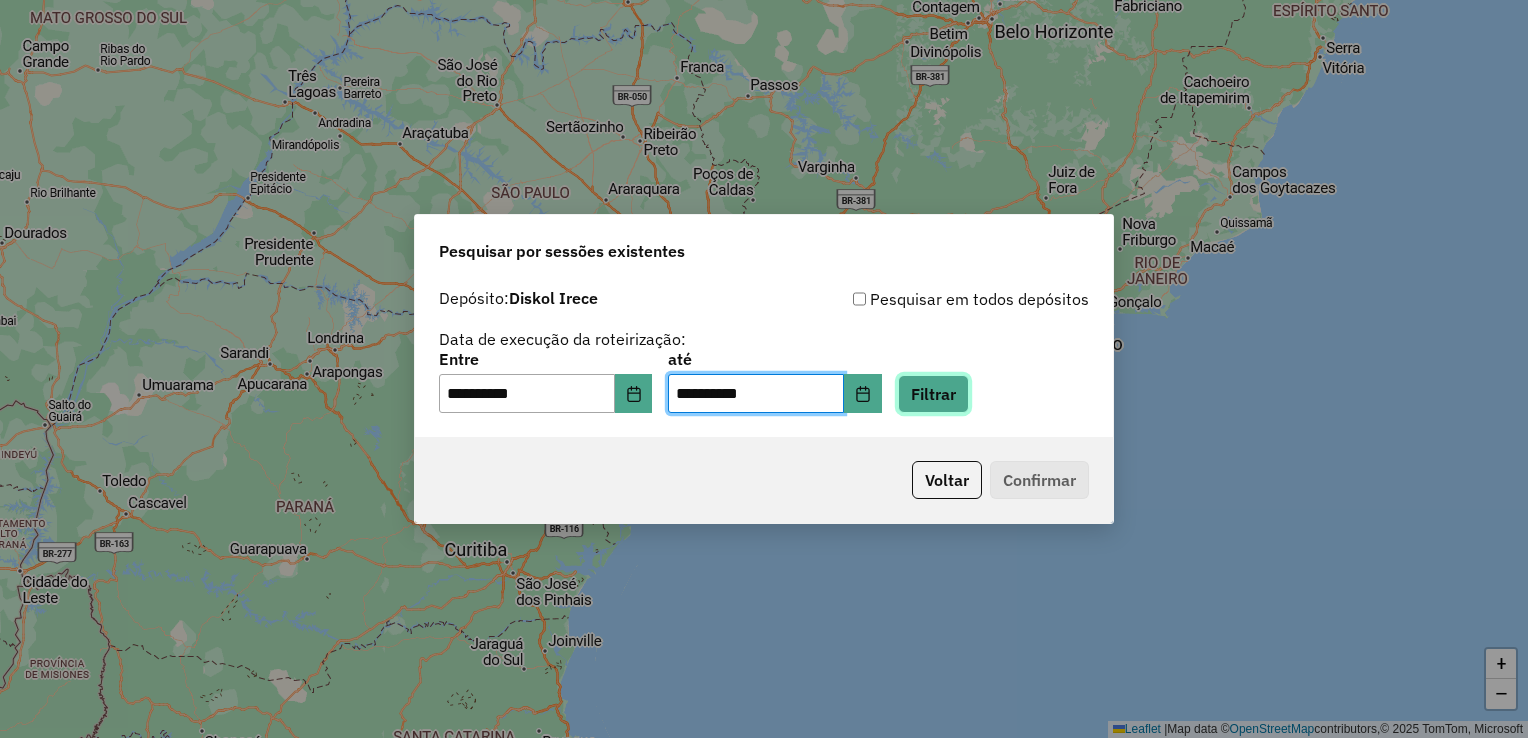 click on "Filtrar" 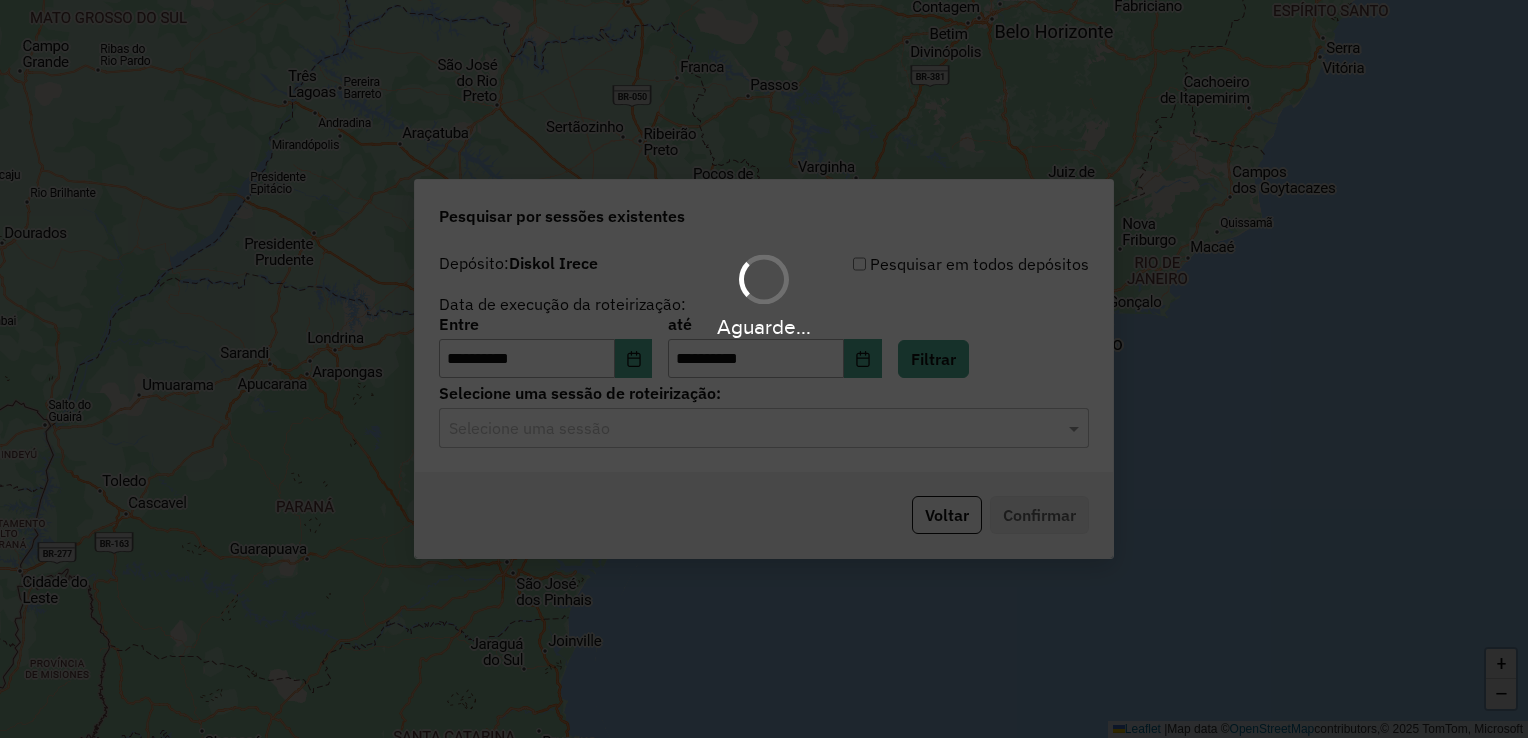 click on "Aguarde..." at bounding box center [764, 369] 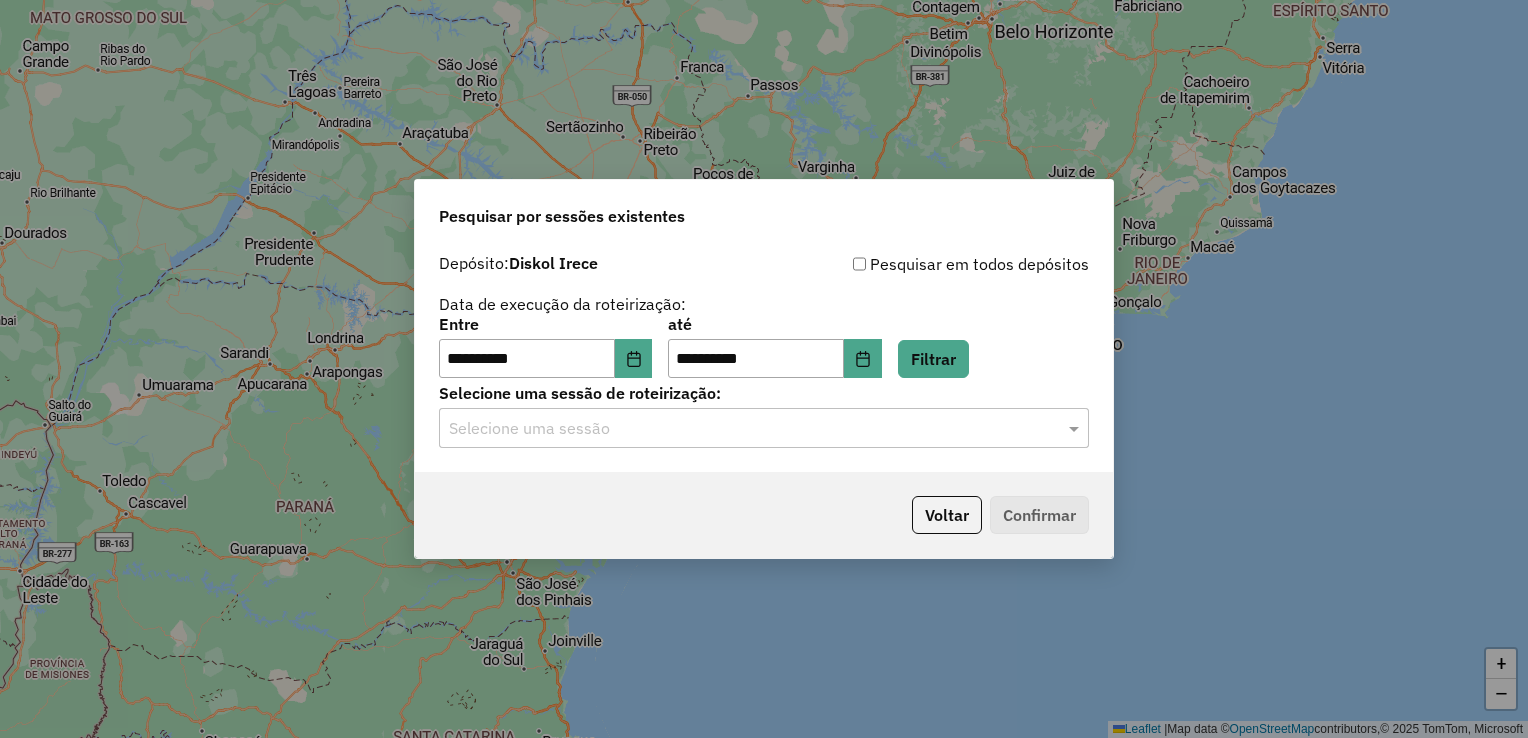 click 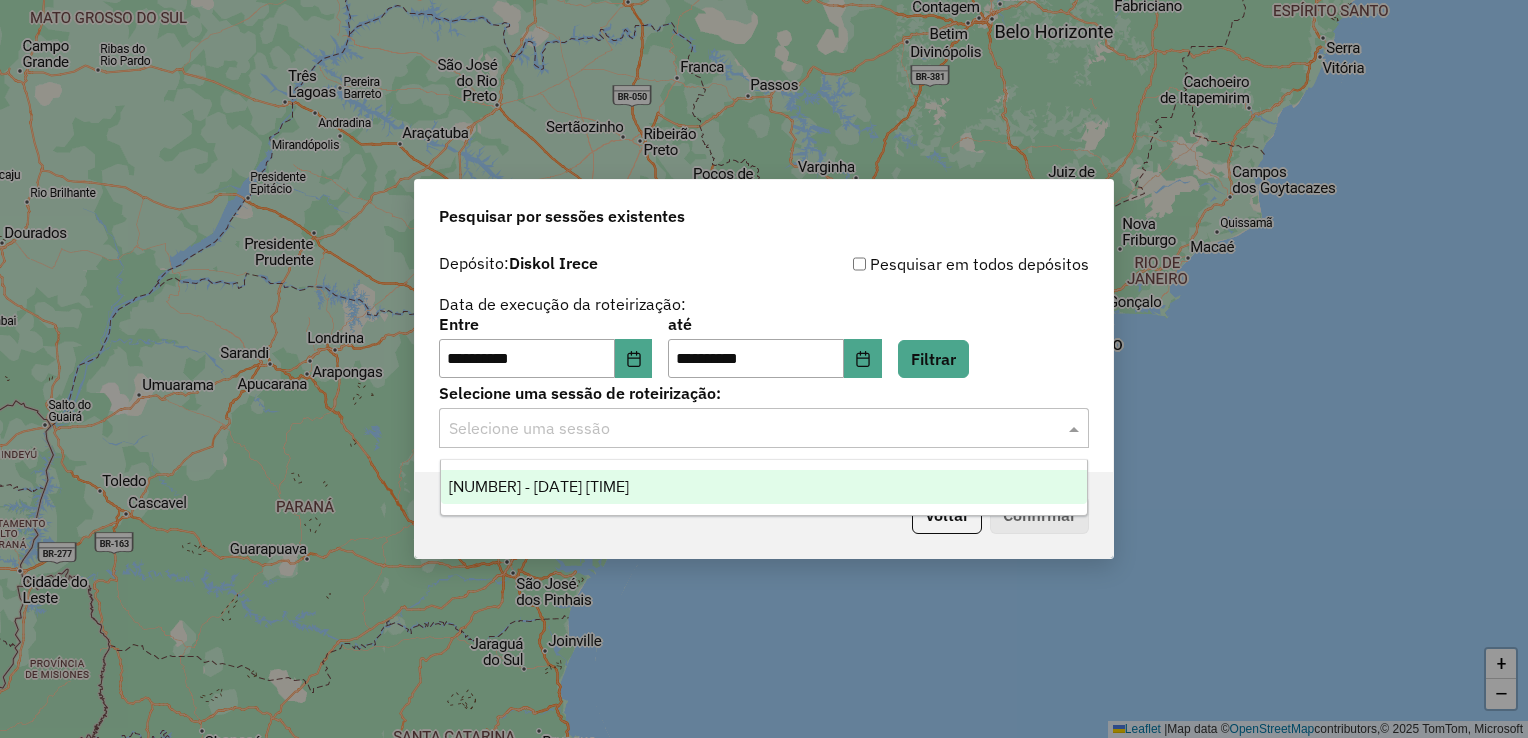 click on "975356 - 06/08/2025 17:45" at bounding box center (764, 487) 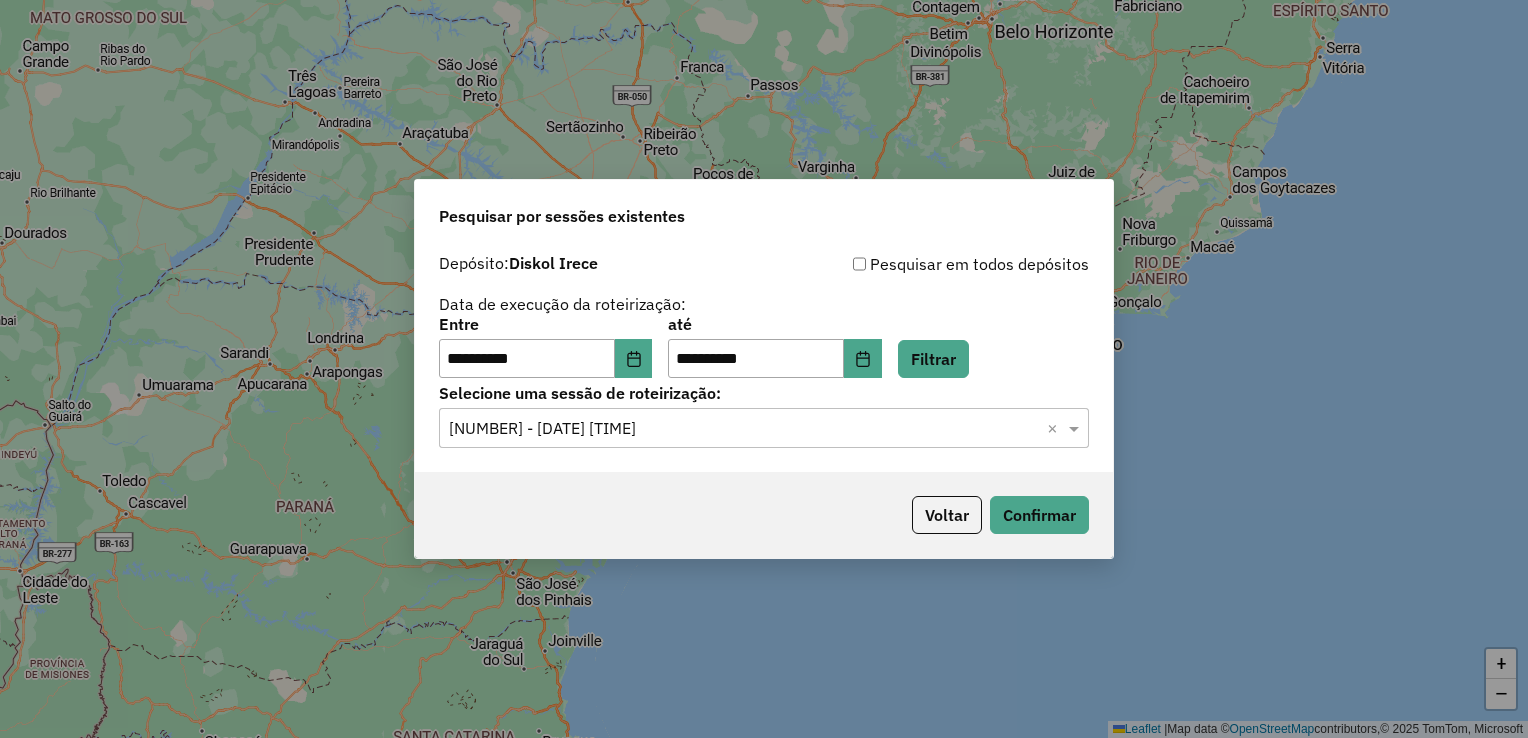 click on "Voltar   Confirmar" 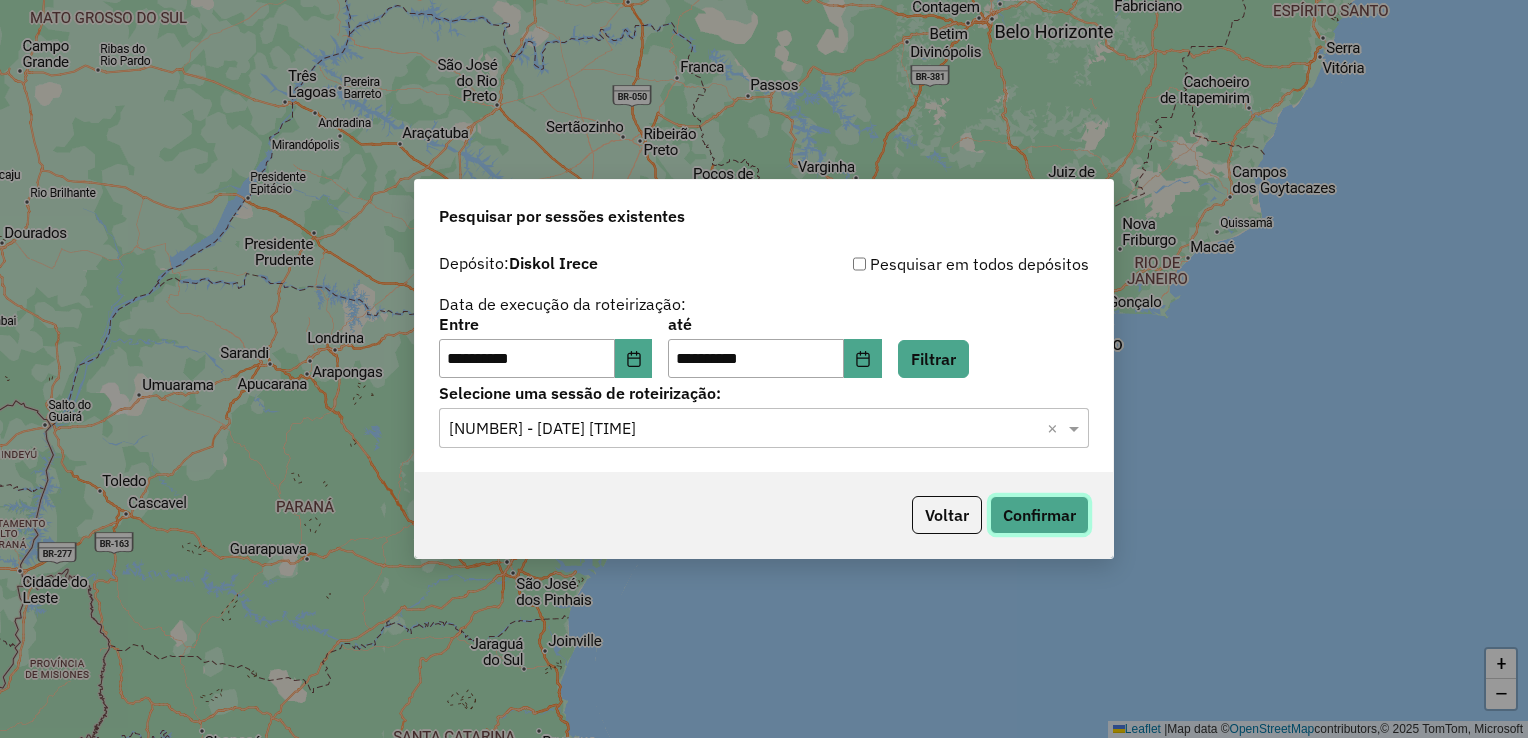 click on "Confirmar" 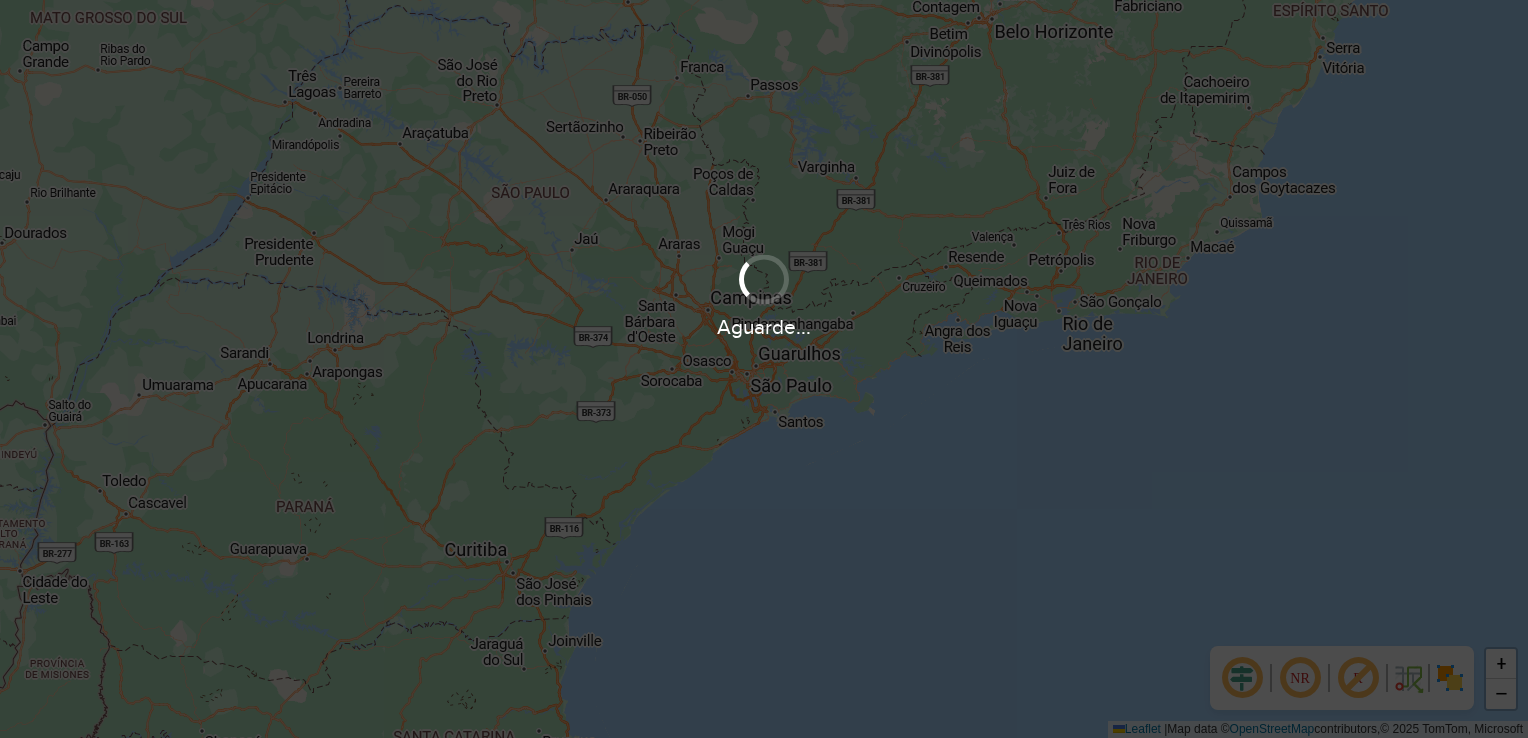 scroll, scrollTop: 0, scrollLeft: 0, axis: both 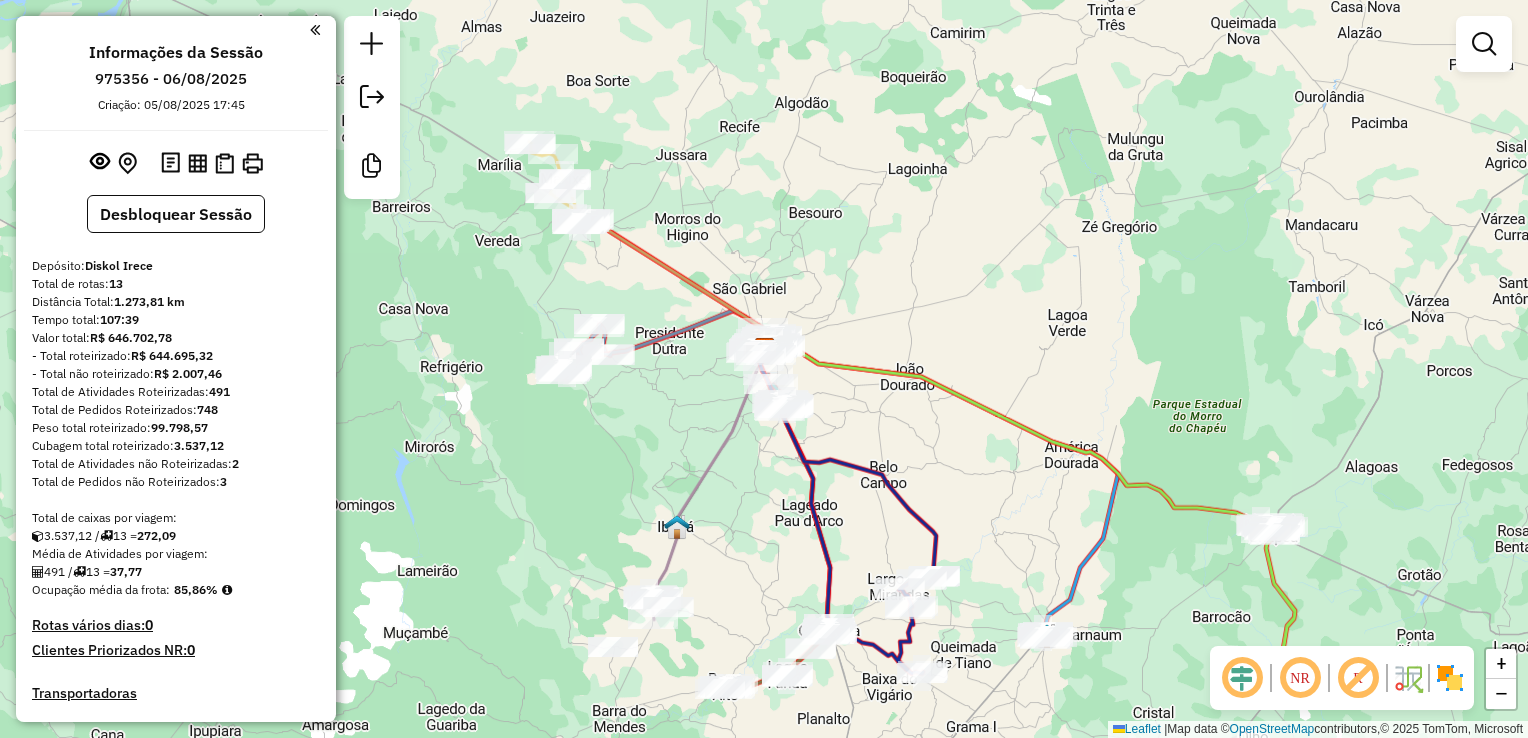 drag, startPoint x: 899, startPoint y: 556, endPoint x: 965, endPoint y: 243, distance: 319.88278 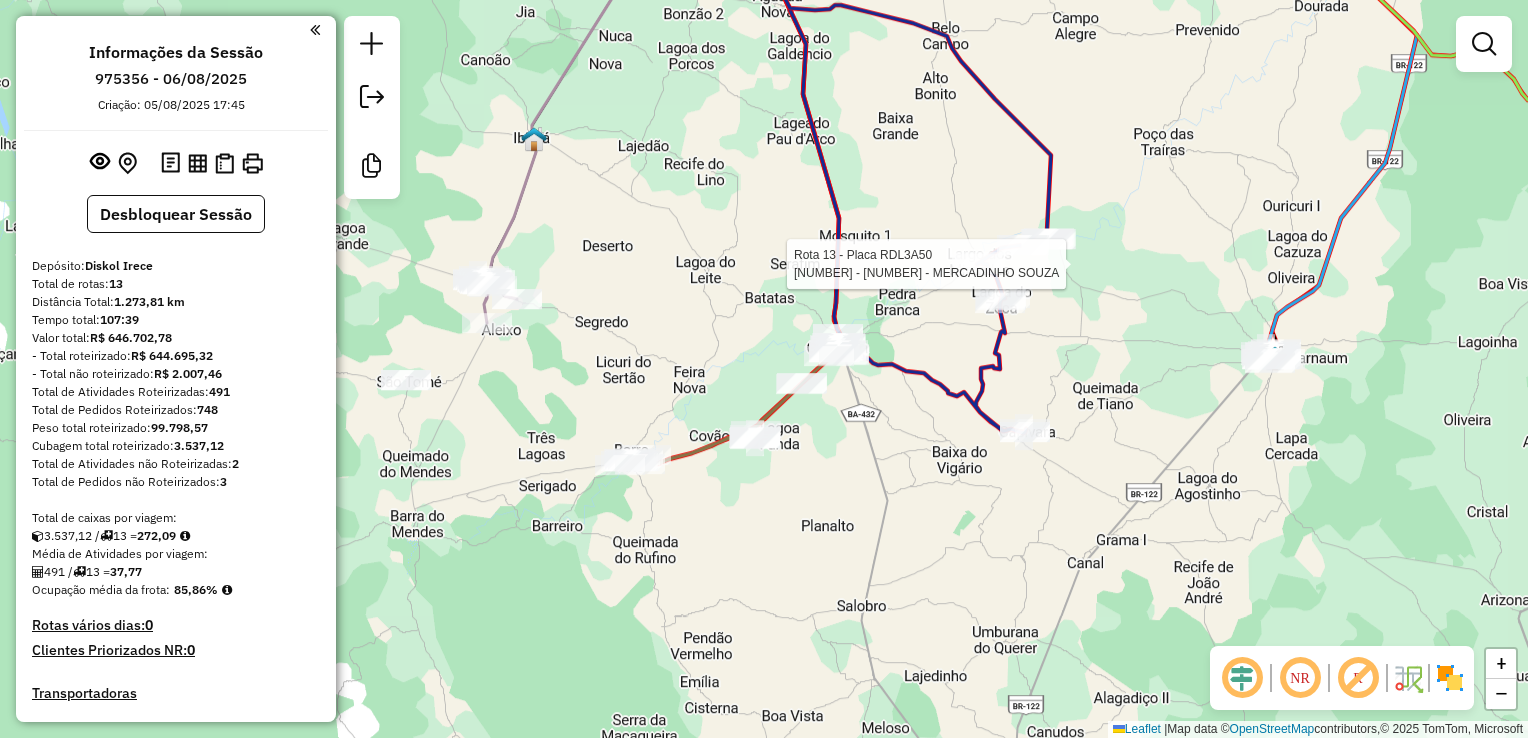 select on "**********" 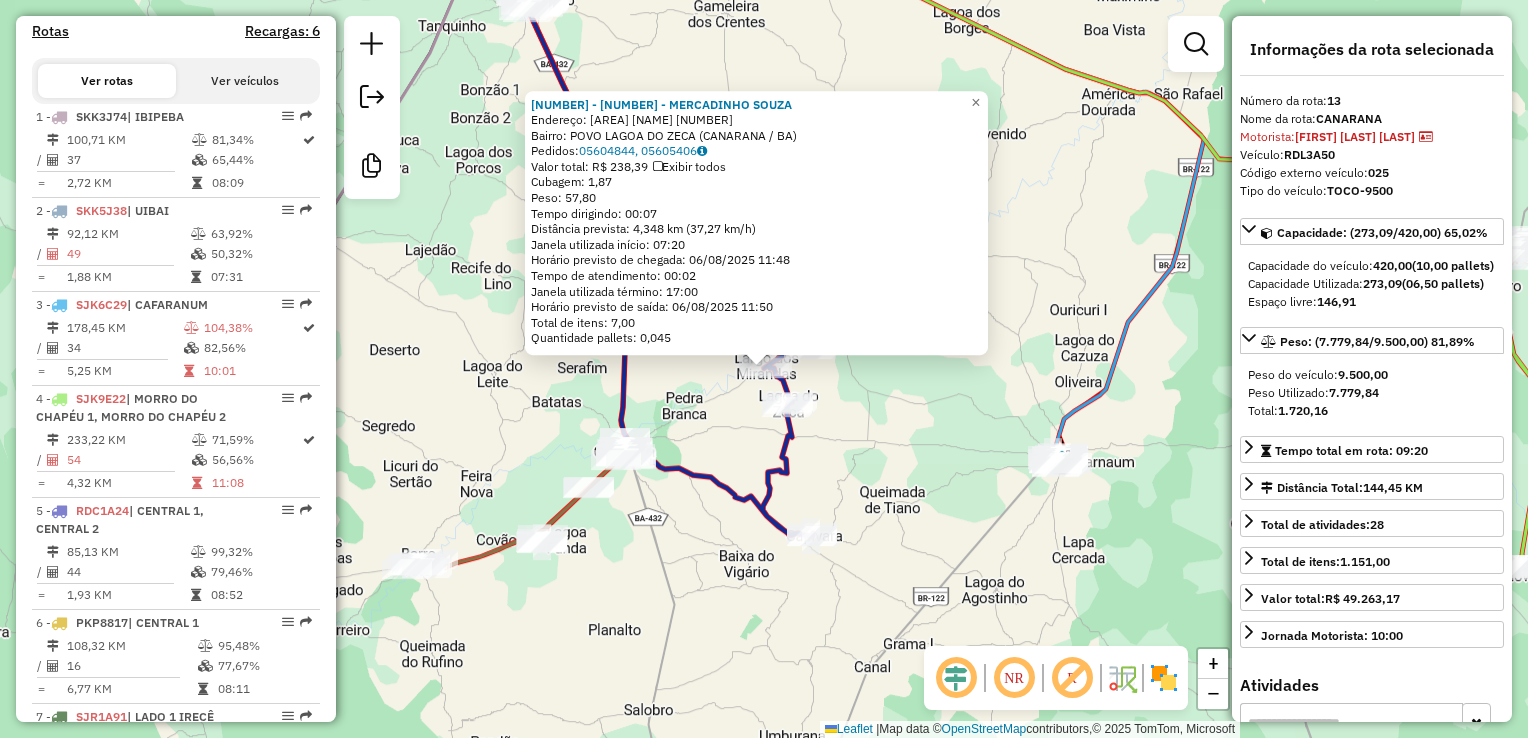 scroll, scrollTop: 1738, scrollLeft: 0, axis: vertical 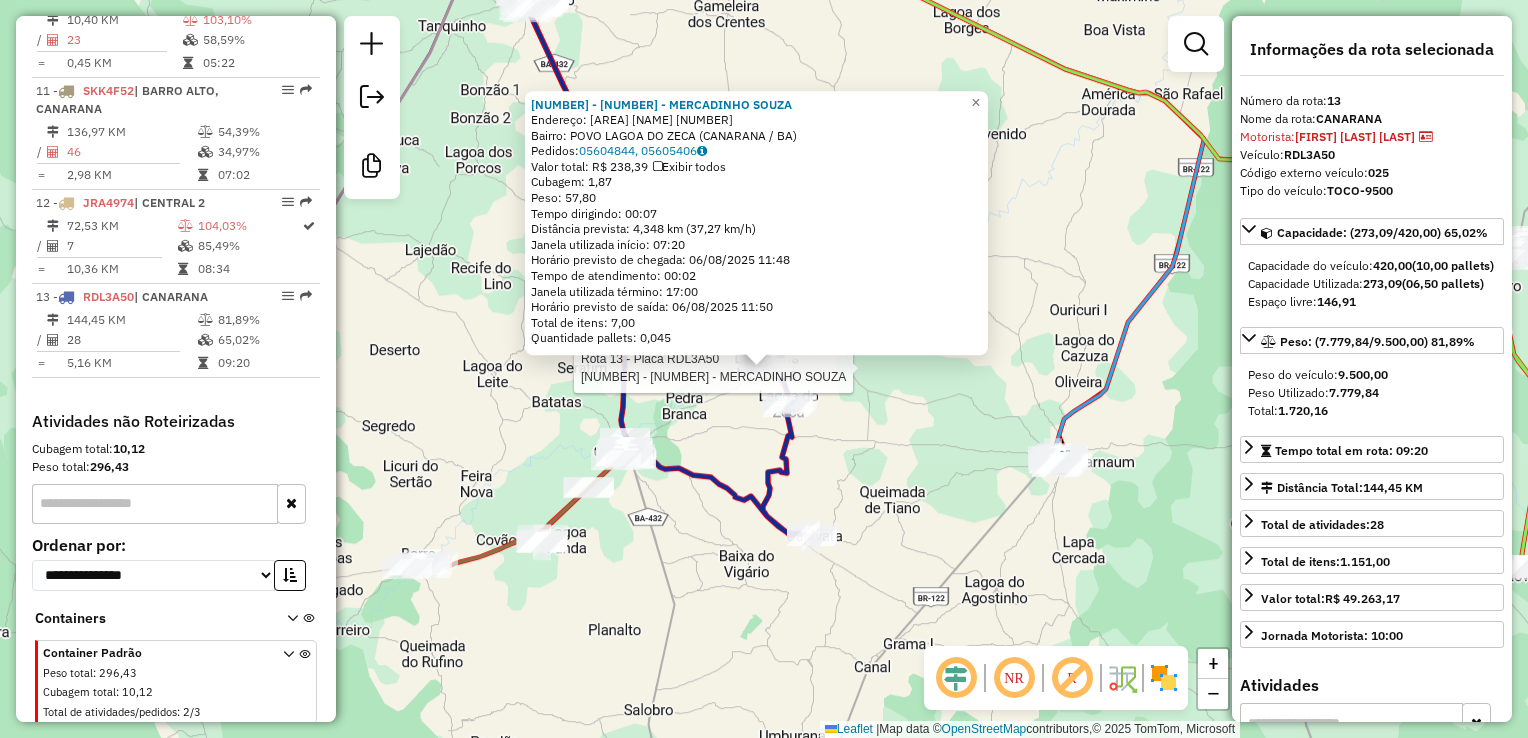 click on "Rota [NUMBER] - Placa [PLATE] [NUMBER] - [NAME] [NAME] [NUMBER] - [NAME] [NAME] Endereço: [AREA] [NAME] [NUMBER] Bairro: [NEIGHBORHOOD] ([AREA] / [STATE]) Pedidos: [ORDER_NUMBER], [ORDER_NUMBER] Valor total: R$ [PRICE] Exibir todos Cubagem: [CUBAGE] Peso: [WEIGHT] Tempo dirigindo: [TIME] Distância prevista: [DISTANCE] km ([SPEED] km/h) Janela utilizada início: [TIME] Horário previsto de chegada: [DATE] [TIME] Tempo de atendimento: [TIME] Janela utilizada término: [TIME] Horário previsto de saída: [DATE] [TIME] Total de itens: [ITEMS] Quantidade pallets: [PALLETS] × Janela de atendimento Grade de atendimento Capacidade Transportadoras Veículos Cliente Pedidos Rotas Selecione os dias de semana para filtrar as janelas de atendimento Seg Ter Qua Qui Sex Sáb Dom Informe o período da janela de atendimento: De: Até: Filtrar exatamente a janela do cliente Considerar janela de atendimento padrão Selecione os dias de semana para filtrar as grades de atendimento Seg Ter Qua Qui Sex De:" 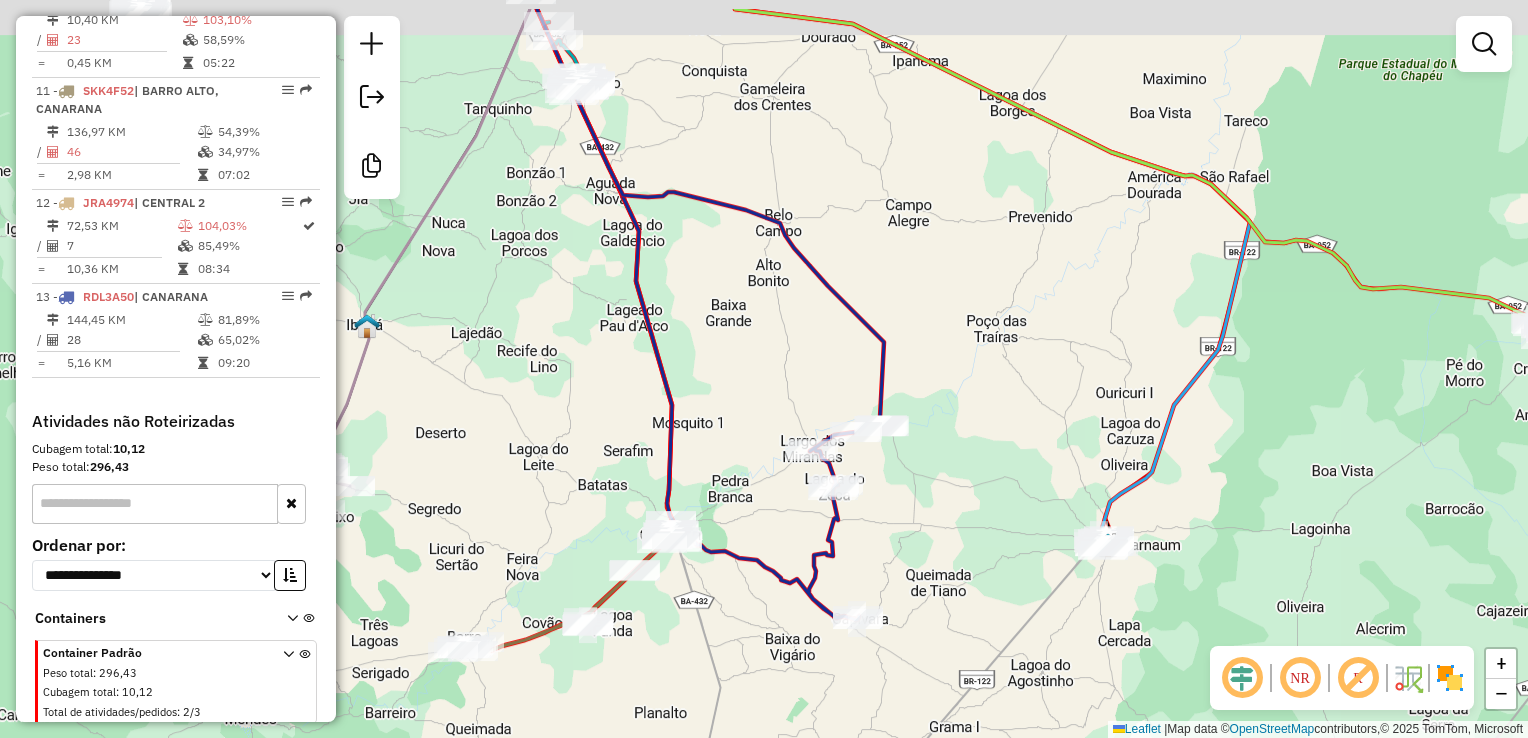 drag, startPoint x: 903, startPoint y: 440, endPoint x: 931, endPoint y: 506, distance: 71.693794 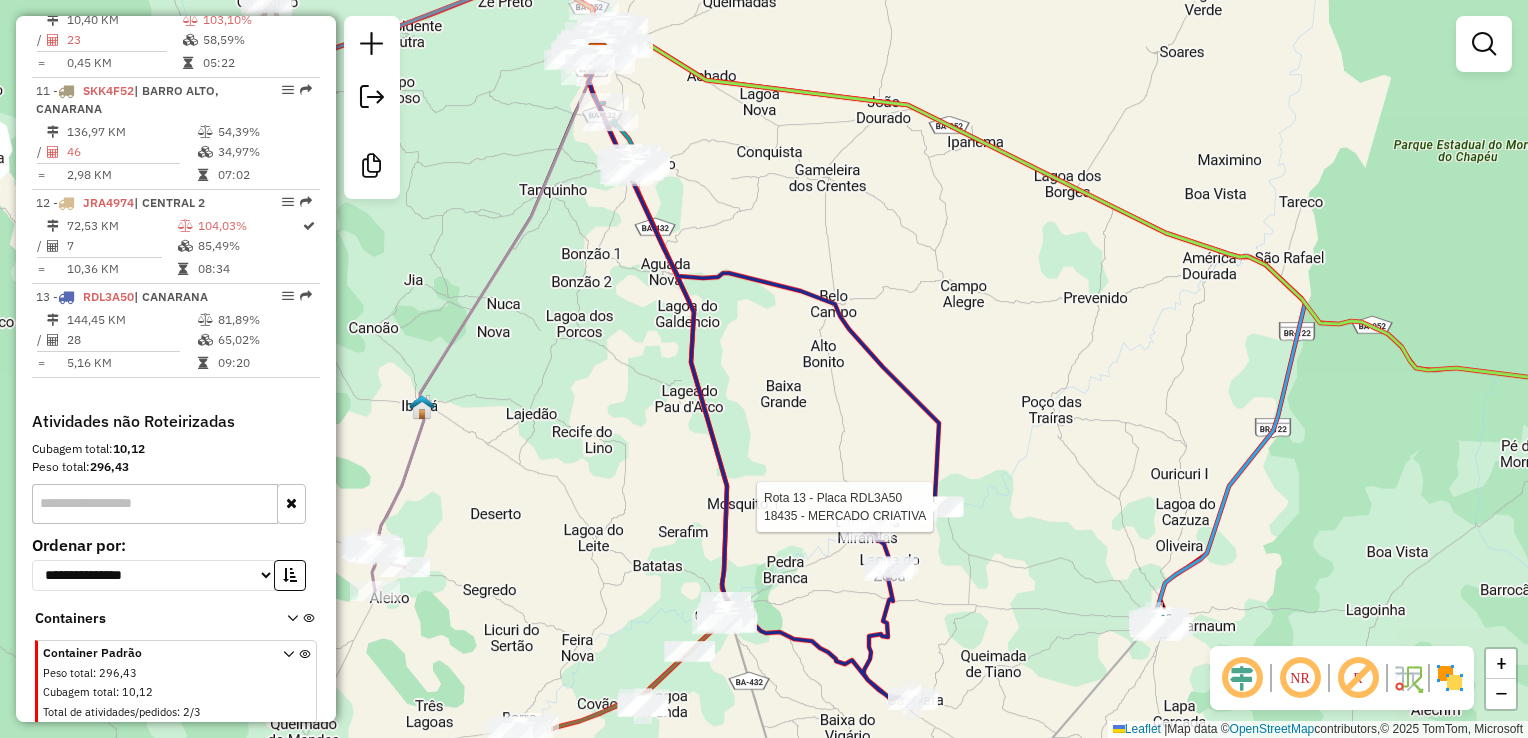 select on "**********" 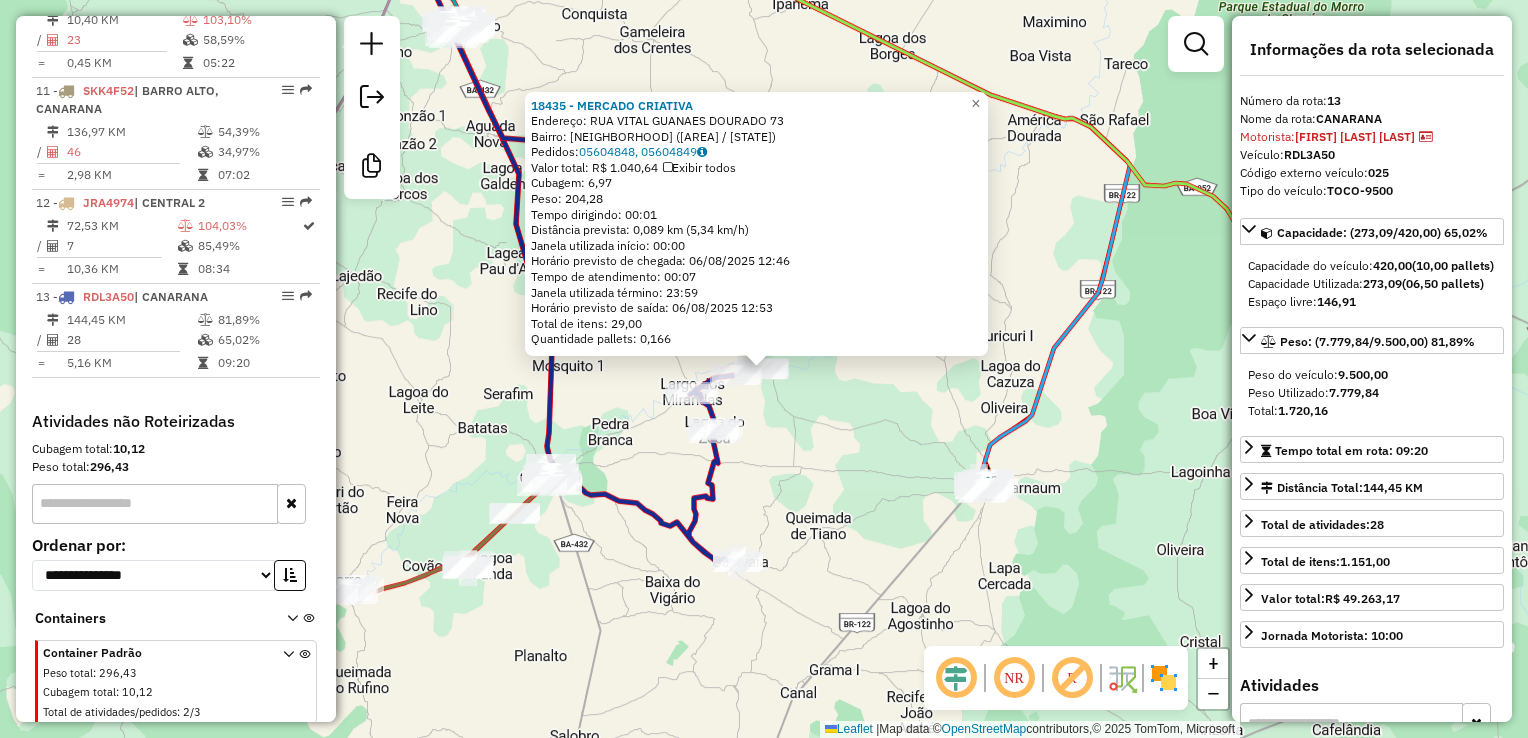 click on "Rota [NUMBER] - Placa [PLATE] [NUMBER] - [NAME] [NAME] [NUMBER] - [NAME] [NAME] Endereço: [STREET] [NAME] [LAST] [NUMBER] Bairro: [NEIGHBORHOOD] ([AREA] / [STATE]) Pedidos: [ORDER_NUMBER], [ORDER_NUMBER] Valor total: R$ [PRICE] Exibir todos Cubagem: [CUBAGE] Peso: [WEIGHT] Tempo dirigindo: [TIME] Distância prevista: [DISTANCE] km ([SPEED] km/h) Janela utilizada início: [TIME] Horário previsto de chegada: [DATE] [TIME] Tempo de atendimento: [TIME] Janela utilizada término: [TIME] Horário previsto de saída: [DATE] [TIME] Total de itens: [ITEMS] Quantidade pallets: [PALLETS] × Janela de atendimento Grade de atendimento Capacidade Transportadoras Veículos Cliente Pedidos Rotas Selecione os dias de semana para filtrar as janelas de atendimento Seg Ter Qua Qui Sex Sáb Dom Informe o período da janela de atendimento: De: Até: Filtrar exatamente a janela do cliente Considerar janela de atendimento padrão Selecione os dias de semana para filtrar as grades de atendimento Seg Ter Qua Qui Sex Sáb Dom Considerar clientes sem dia de atendimento cadastrado Clientes fora do dia de atendimento selecionado Filtrar as atividades entre os valores definidos abaixo: Peso mínimo: Peso máximo: Cubagem mínima: Cubagem máxima: De: Até: Filtrar as atividades entre o tempo de atendimento definido abaixo: De: Até: Considerar capacidade total dos clientes não roteirizados Transportadora: Selecione um ou mais itens Tipo de veículo: Selecione um ou mais itens Veículo: Selecione um ou mais itens +" 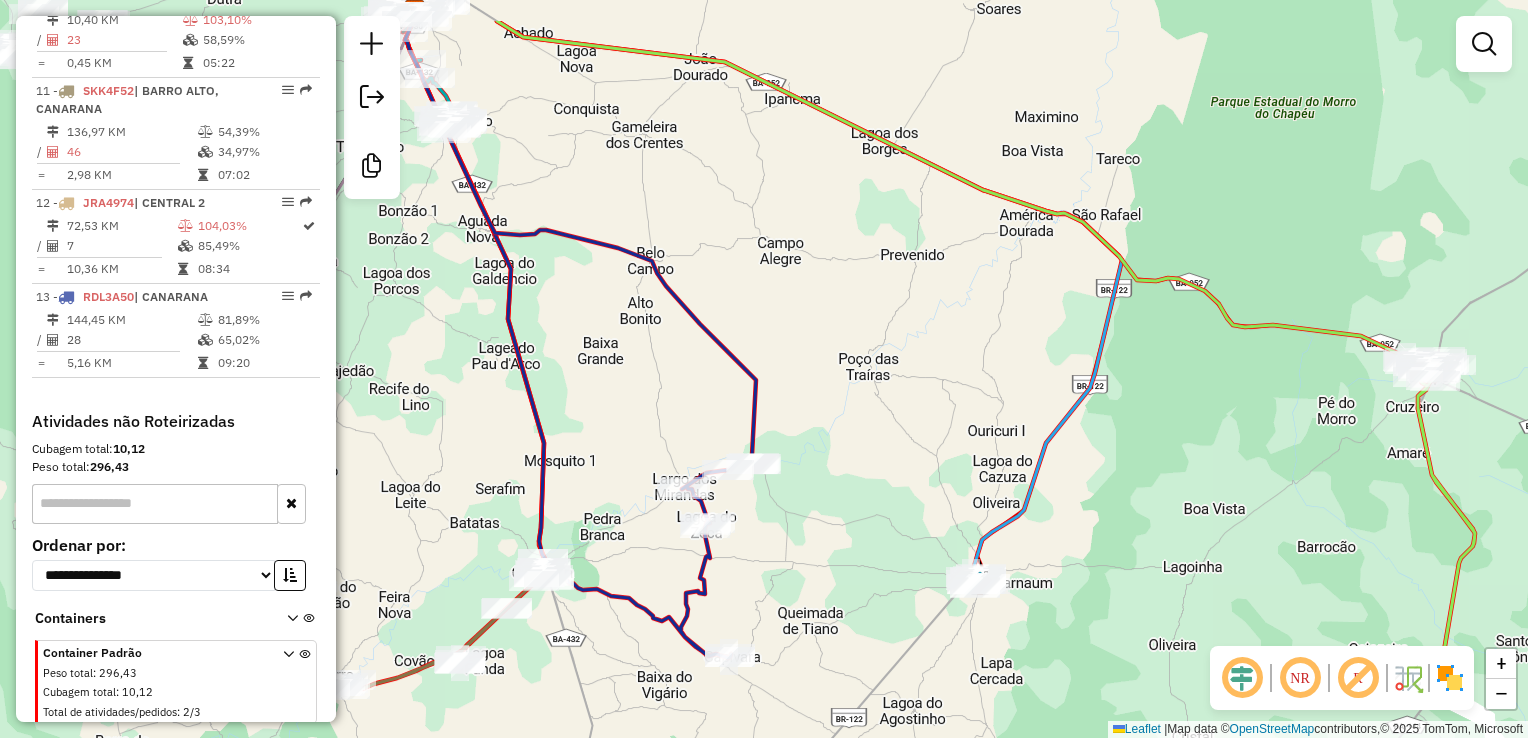 drag, startPoint x: 856, startPoint y: 439, endPoint x: 825, endPoint y: 519, distance: 85.79627 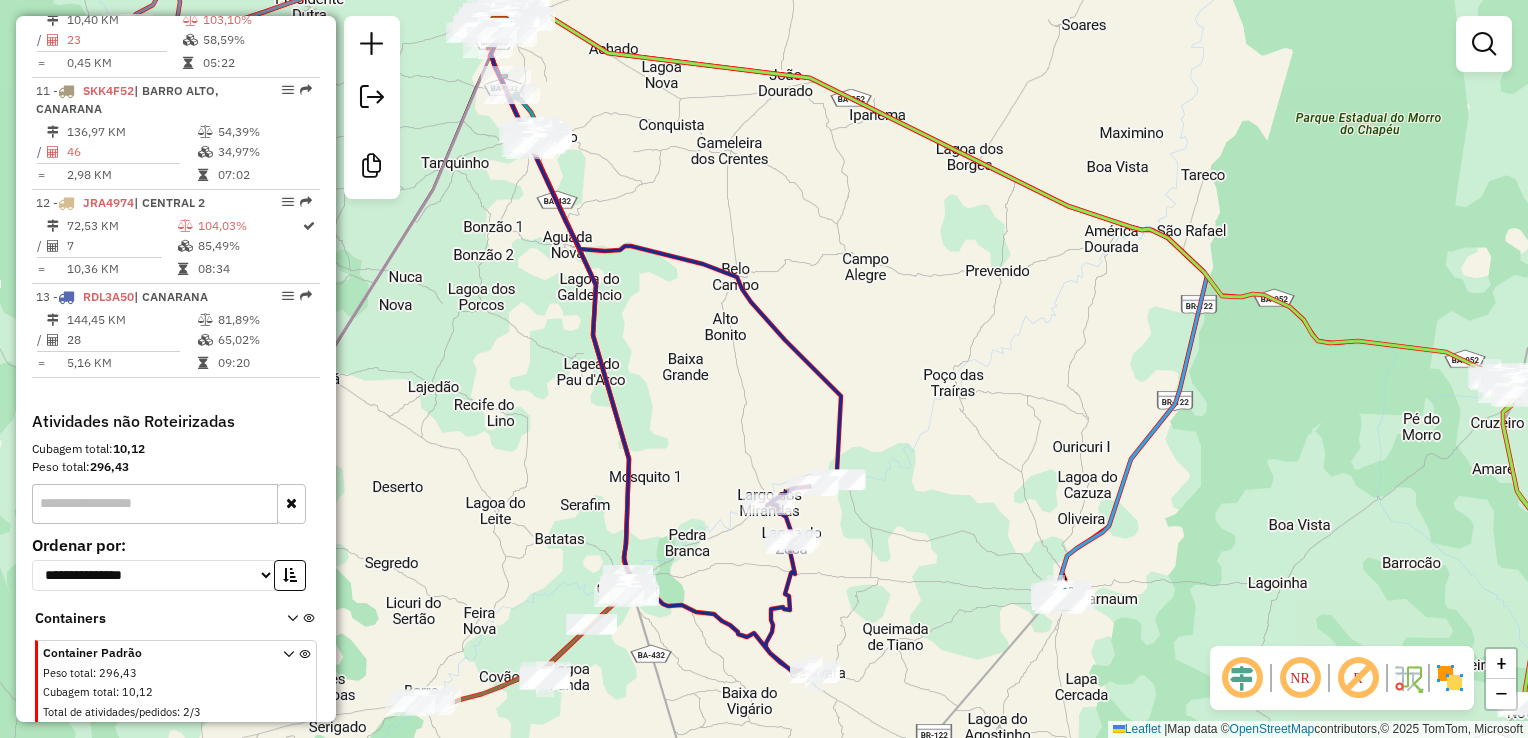 drag, startPoint x: 941, startPoint y: 344, endPoint x: 1029, endPoint y: 367, distance: 90.95603 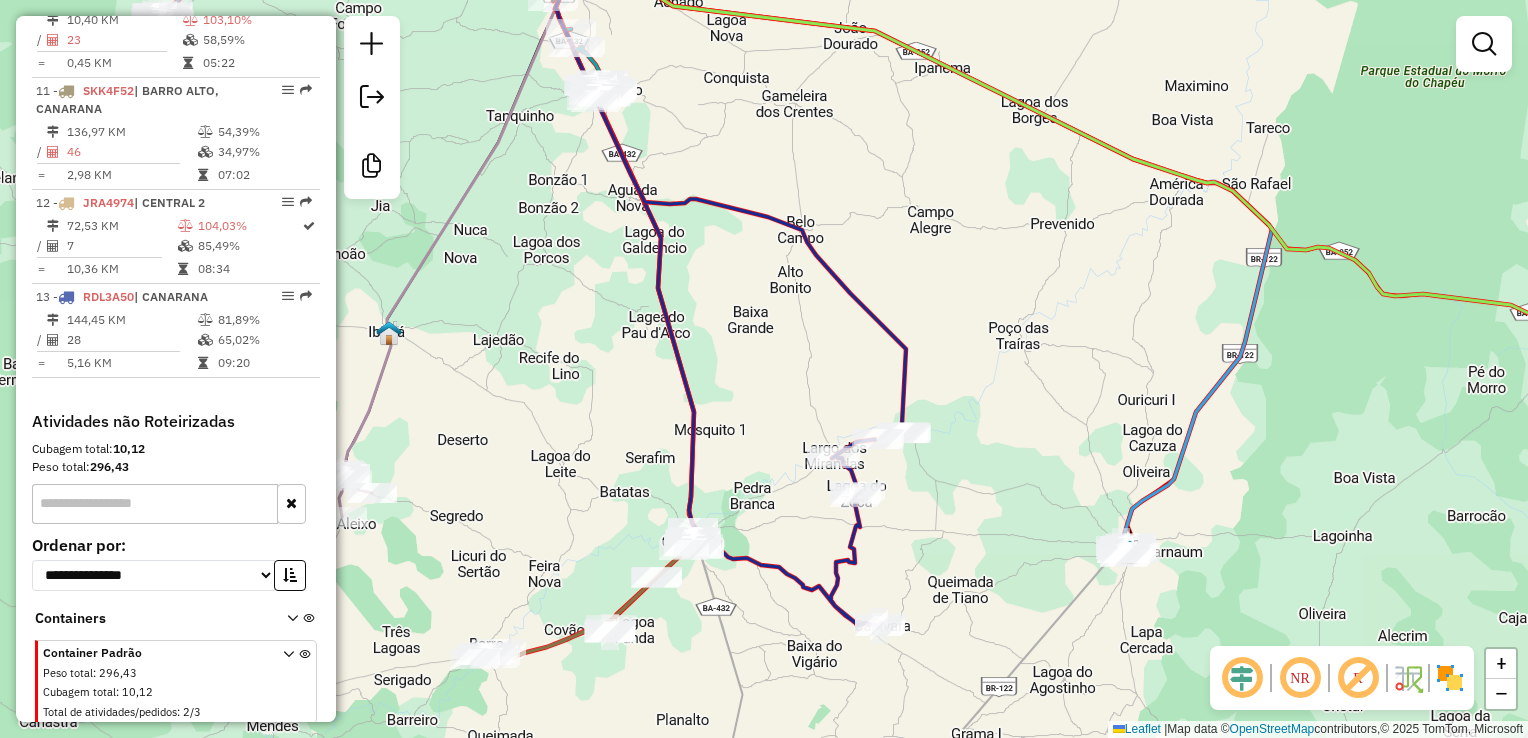 drag, startPoint x: 1008, startPoint y: 325, endPoint x: 1073, endPoint y: 277, distance: 80.80223 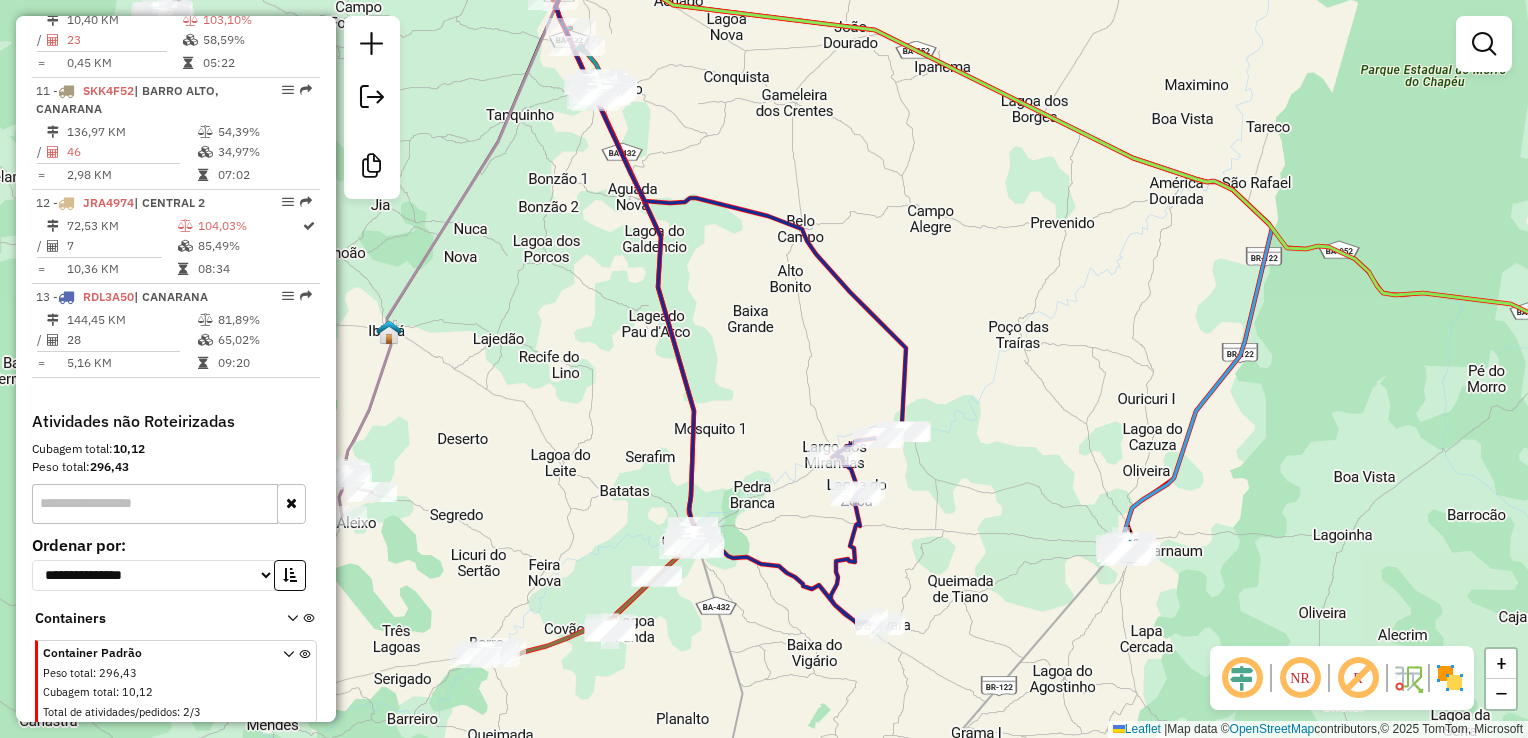 drag, startPoint x: 912, startPoint y: 510, endPoint x: 940, endPoint y: 441, distance: 74.46476 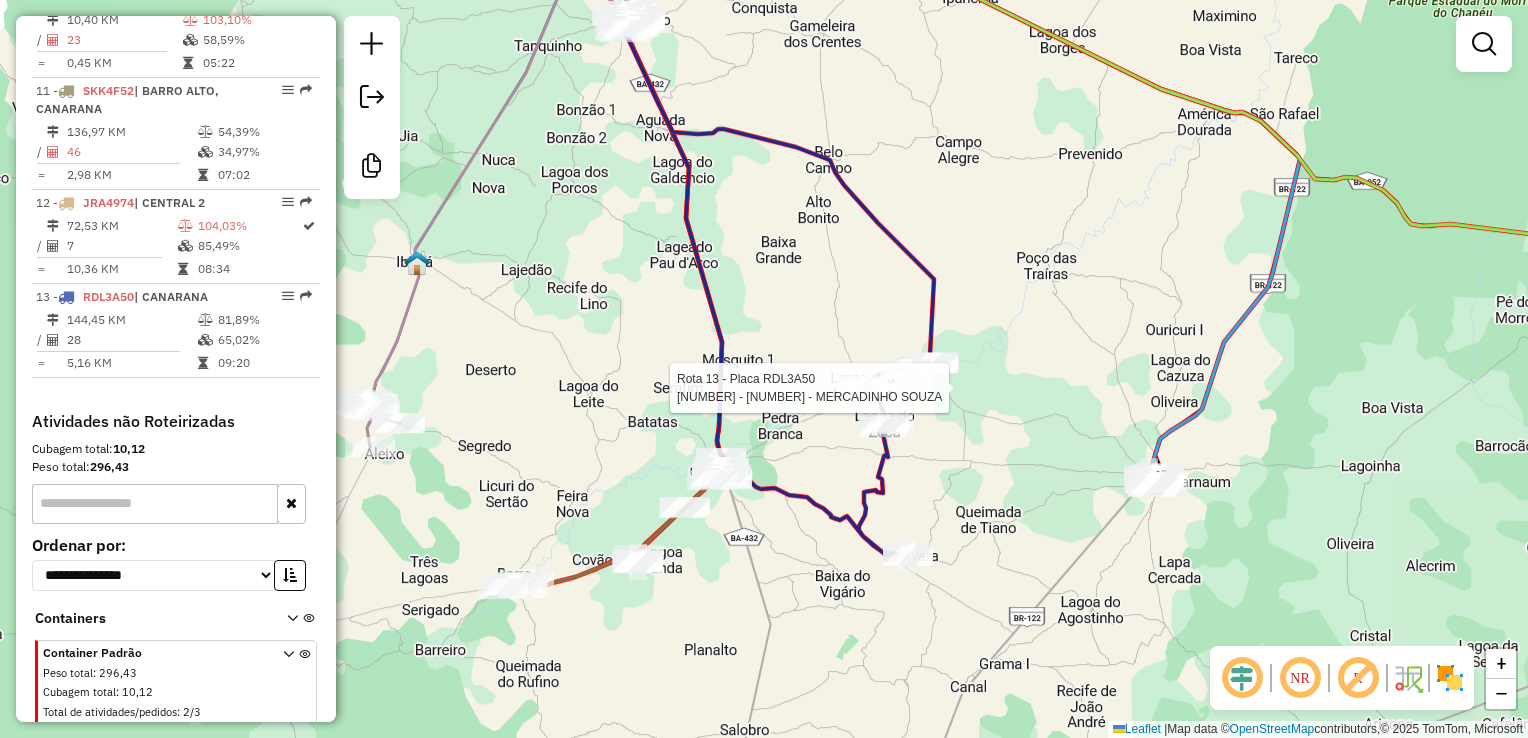select on "**********" 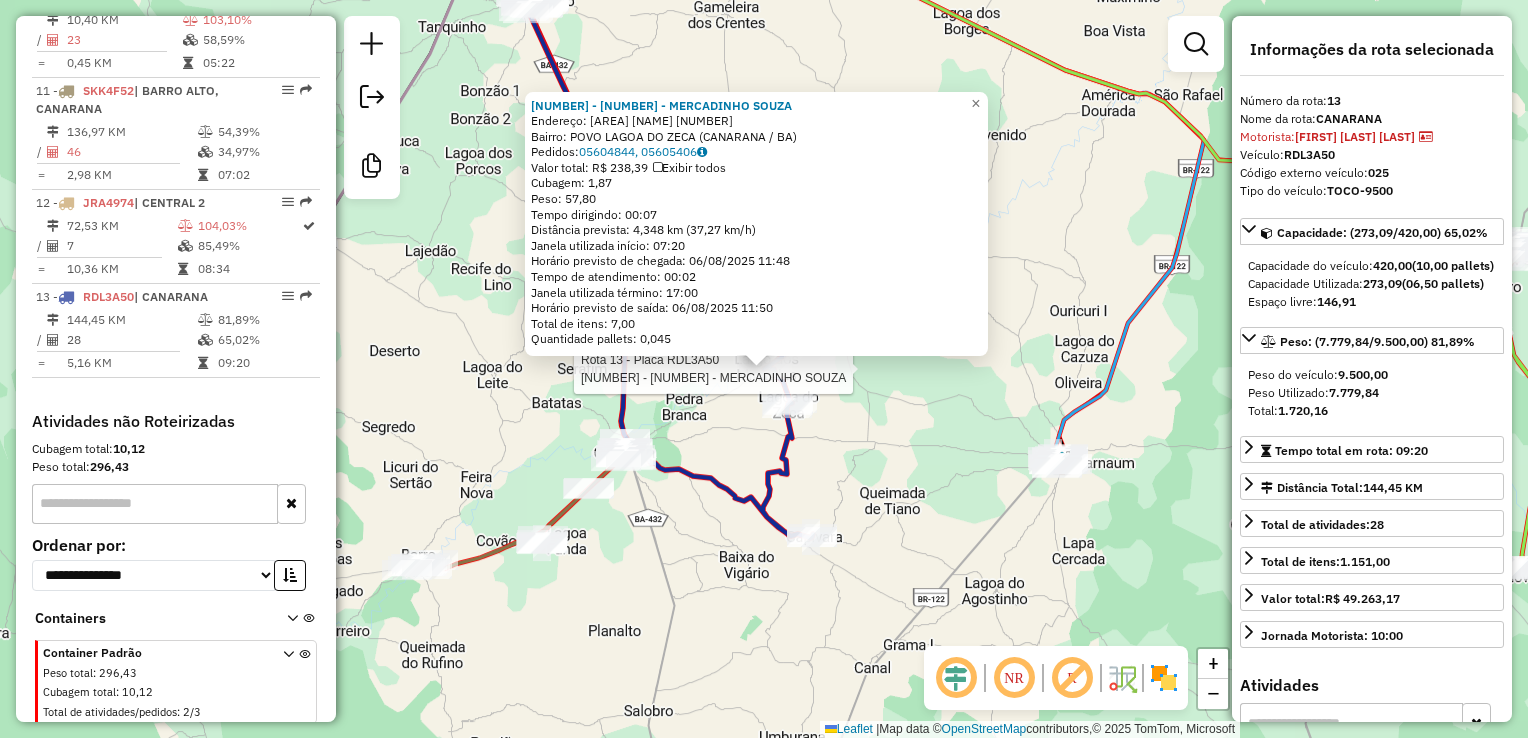 click on "Rota [NUMBER] - Placa [PLATE] [NUMBER] - [NAME] [NAME] [NUMBER] - [NAME] [NAME] Endereço: [AREA] [NAME] [NUMBER] Bairro: [NEIGHBORHOOD] ([AREA] / [STATE]) Pedidos: [ORDER_NUMBER], [ORDER_NUMBER] Valor total: R$ [PRICE] Exibir todos Cubagem: [CUBAGE] Peso: [WEIGHT] Tempo dirigindo: [TIME] Distância prevista: [DISTANCE] km ([SPEED] km/h) Janela utilizada início: [TIME] Horário previsto de chegada: [DATE] [TIME] Tempo de atendimento: [TIME] Janela utilizada término: [TIME] Horário previsto de saída: [DATE] [TIME] Total de itens: [ITEMS] Quantidade pallets: [PALLETS] × Janela de atendimento Grade de atendimento Capacidade Transportadoras Veículos Cliente Pedidos Rotas Selecione os dias de semana para filtrar as janelas de atendimento Seg Ter Qua Qui Sex Sáb Dom Informe o período da janela de atendimento: De: Até: Filtrar exatamente a janela do cliente Considerar janela de atendimento padrão Selecione os dias de semana para filtrar as grades de atendimento Seg Ter Qua Qui Sex De:" 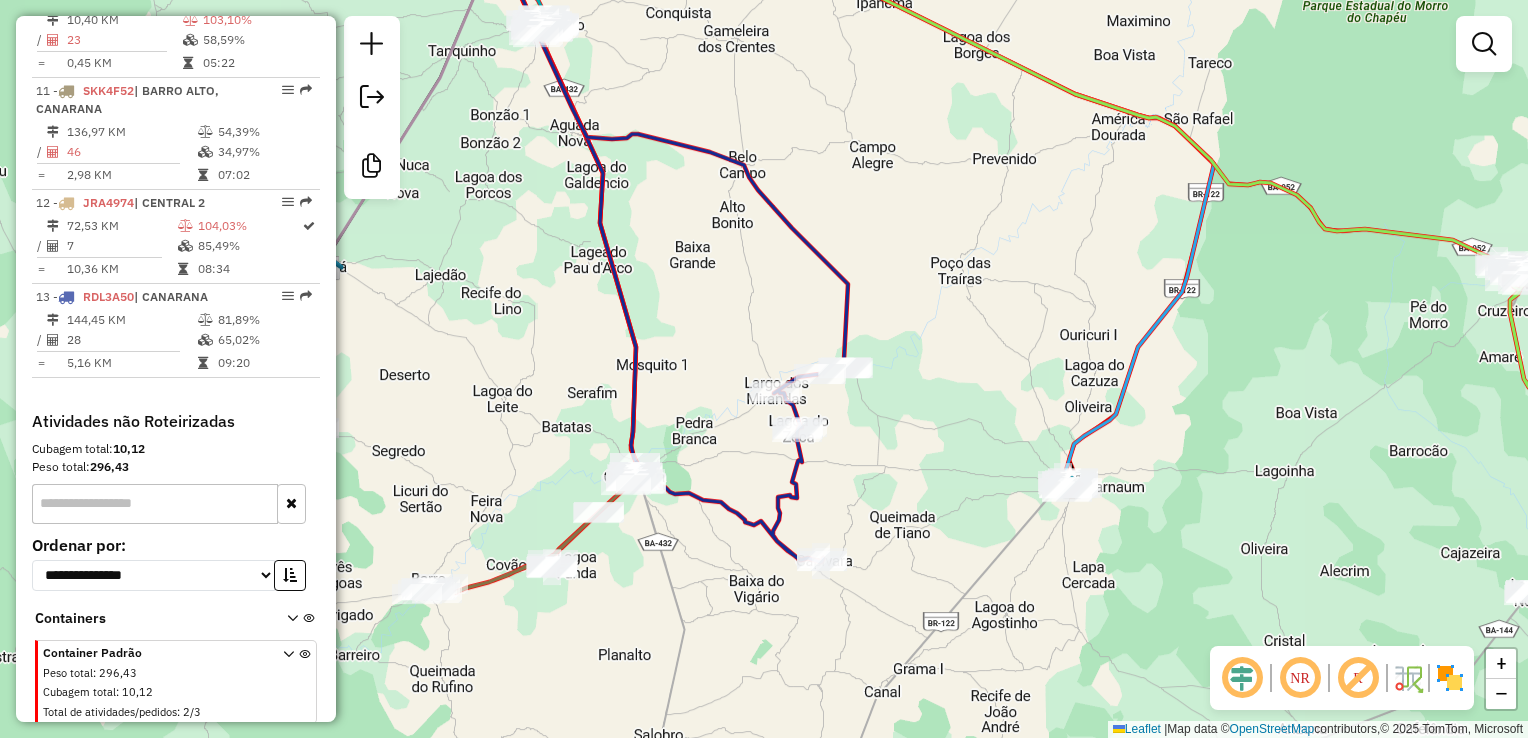 drag, startPoint x: 1063, startPoint y: 203, endPoint x: 1135, endPoint y: 379, distance: 190.15782 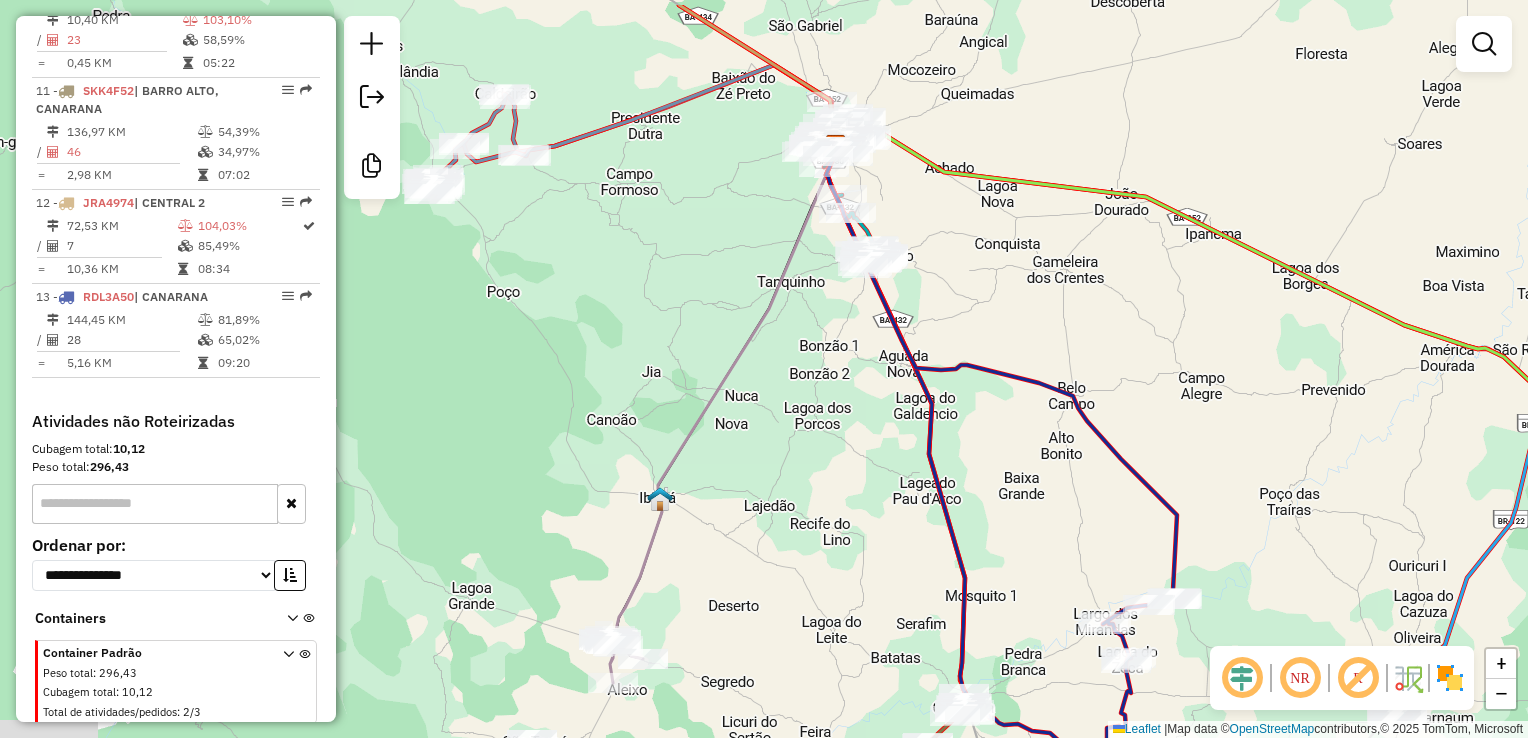 drag, startPoint x: 928, startPoint y: 299, endPoint x: 1277, endPoint y: 134, distance: 386.03885 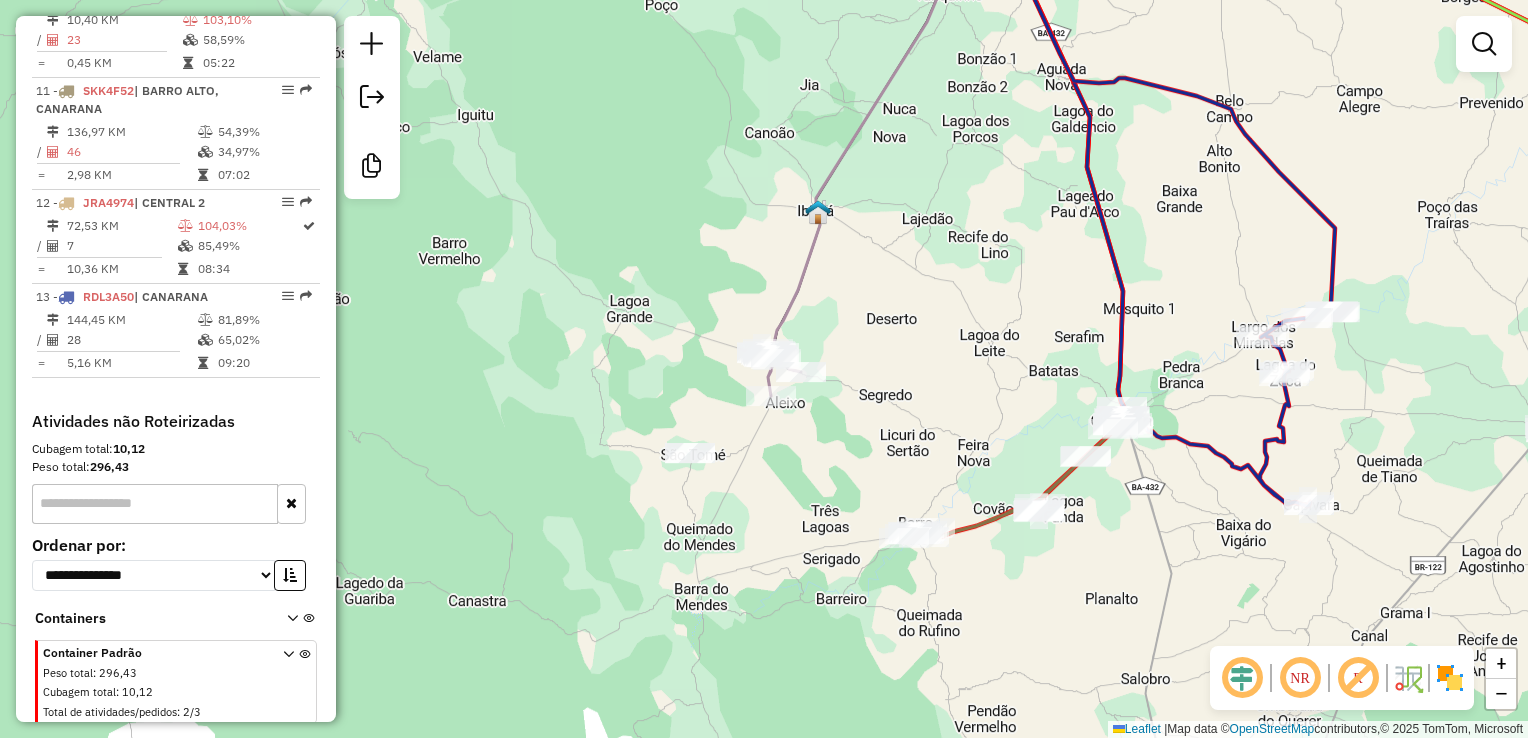 drag, startPoint x: 907, startPoint y: 597, endPoint x: 983, endPoint y: 554, distance: 87.32124 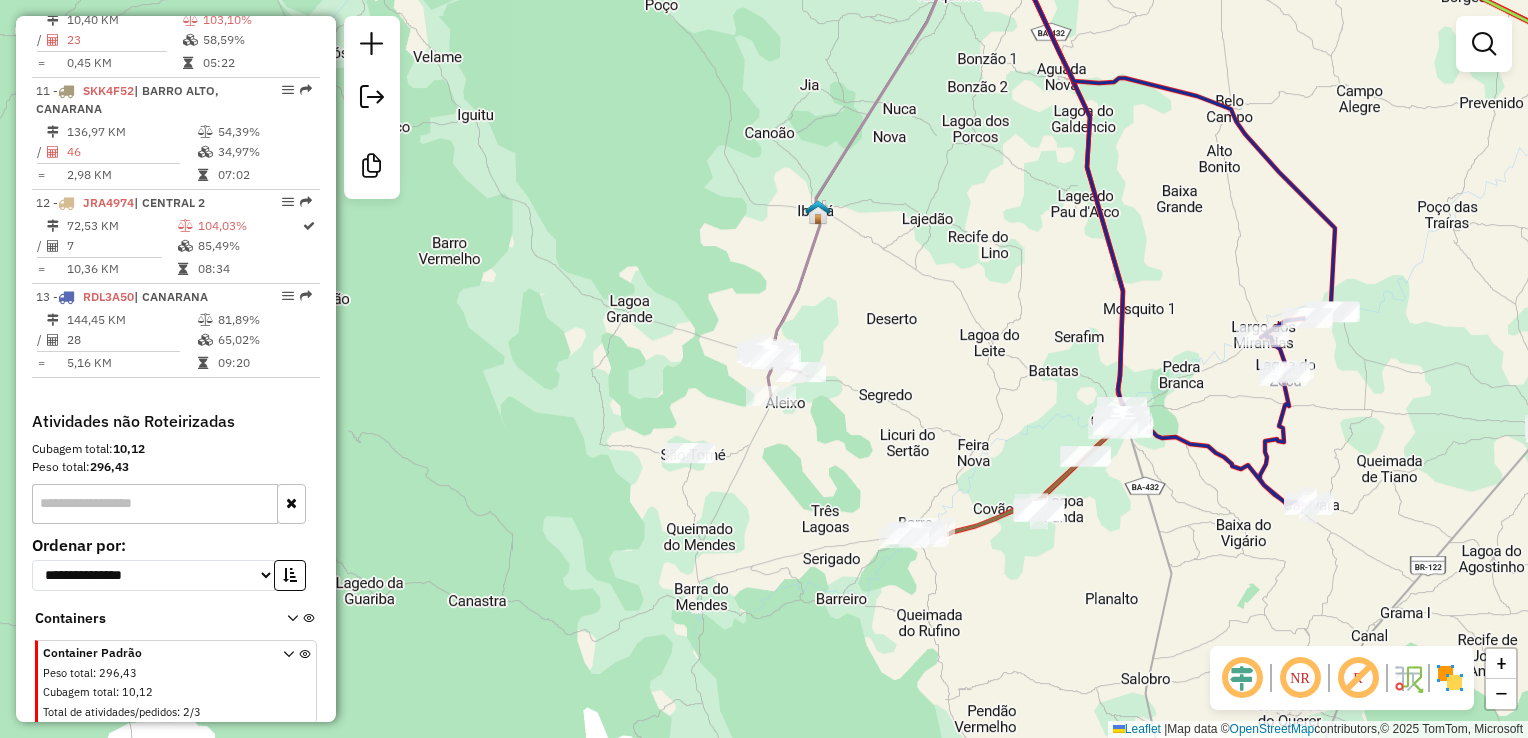 drag, startPoint x: 976, startPoint y: 635, endPoint x: 941, endPoint y: 789, distance: 157.9272 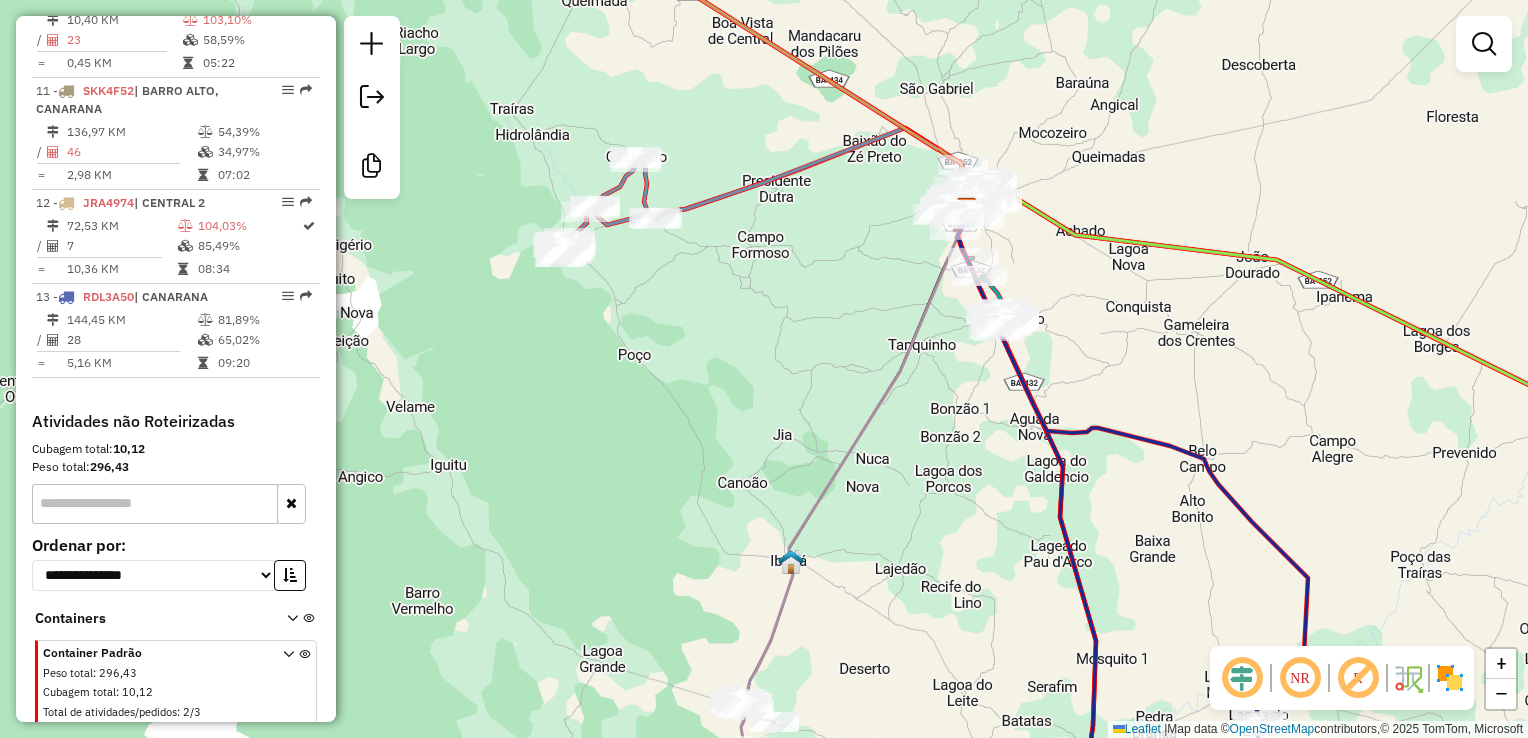 drag, startPoint x: 952, startPoint y: 446, endPoint x: 953, endPoint y: 601, distance: 155.00322 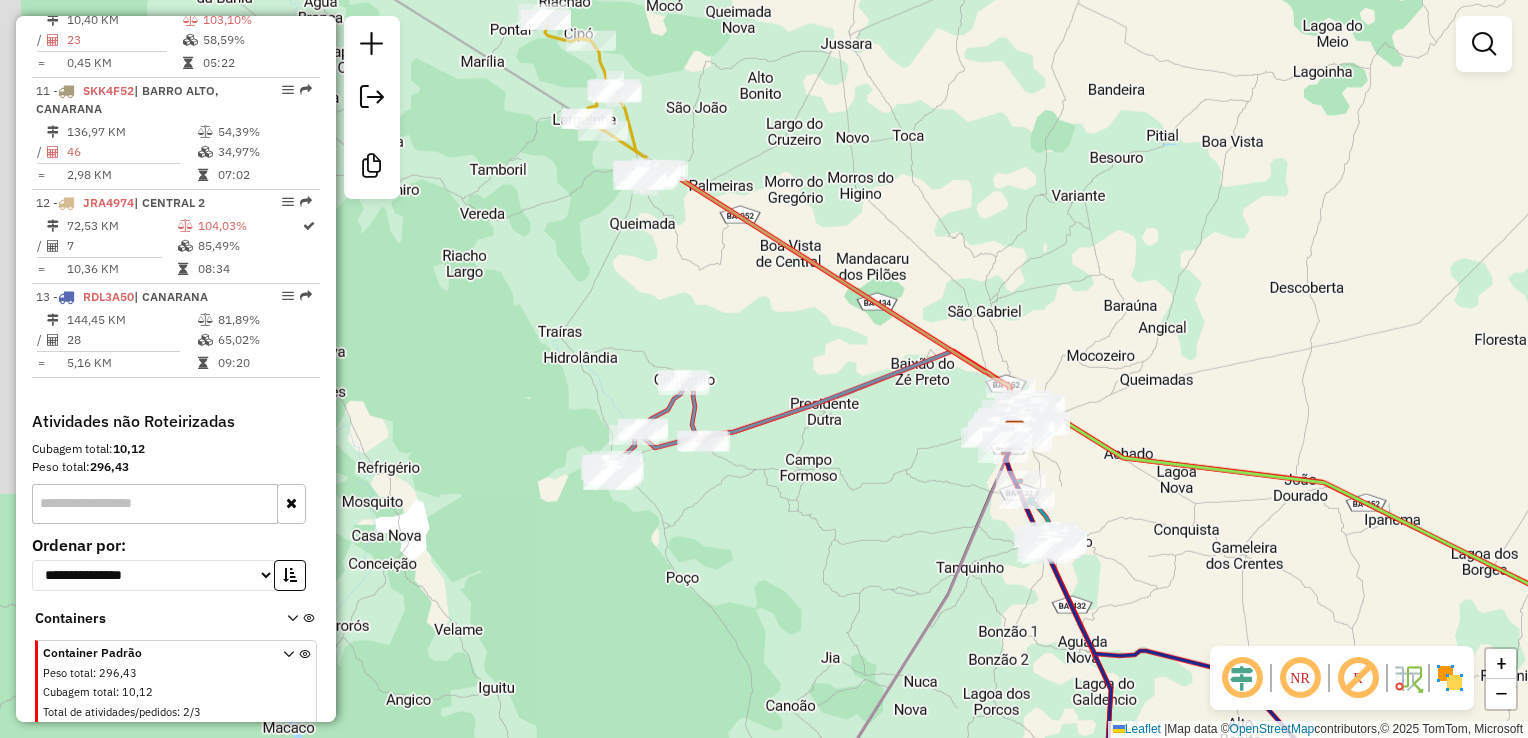 drag, startPoint x: 824, startPoint y: 515, endPoint x: 893, endPoint y: 611, distance: 118.224365 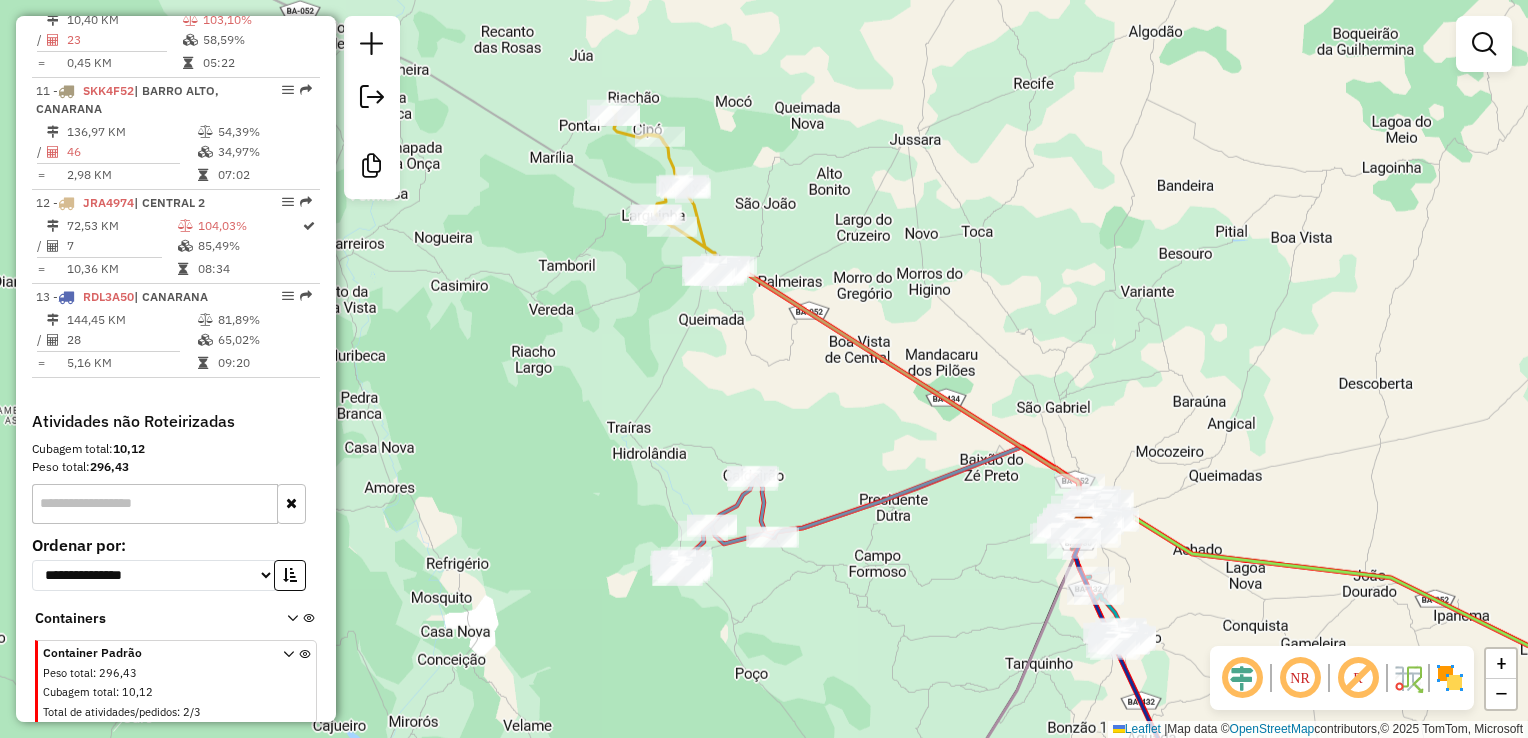 drag, startPoint x: 776, startPoint y: 322, endPoint x: 764, endPoint y: 483, distance: 161.44658 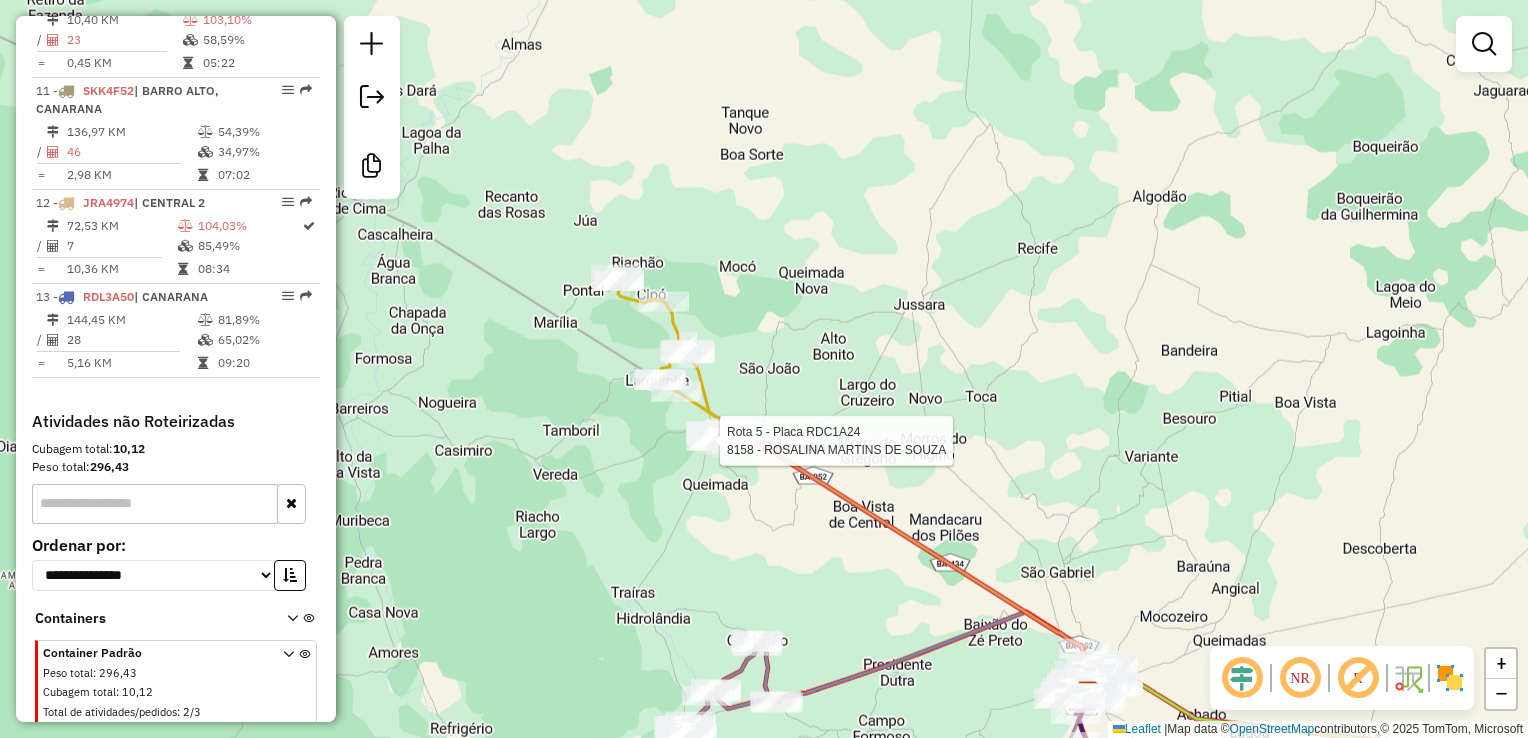 select on "**********" 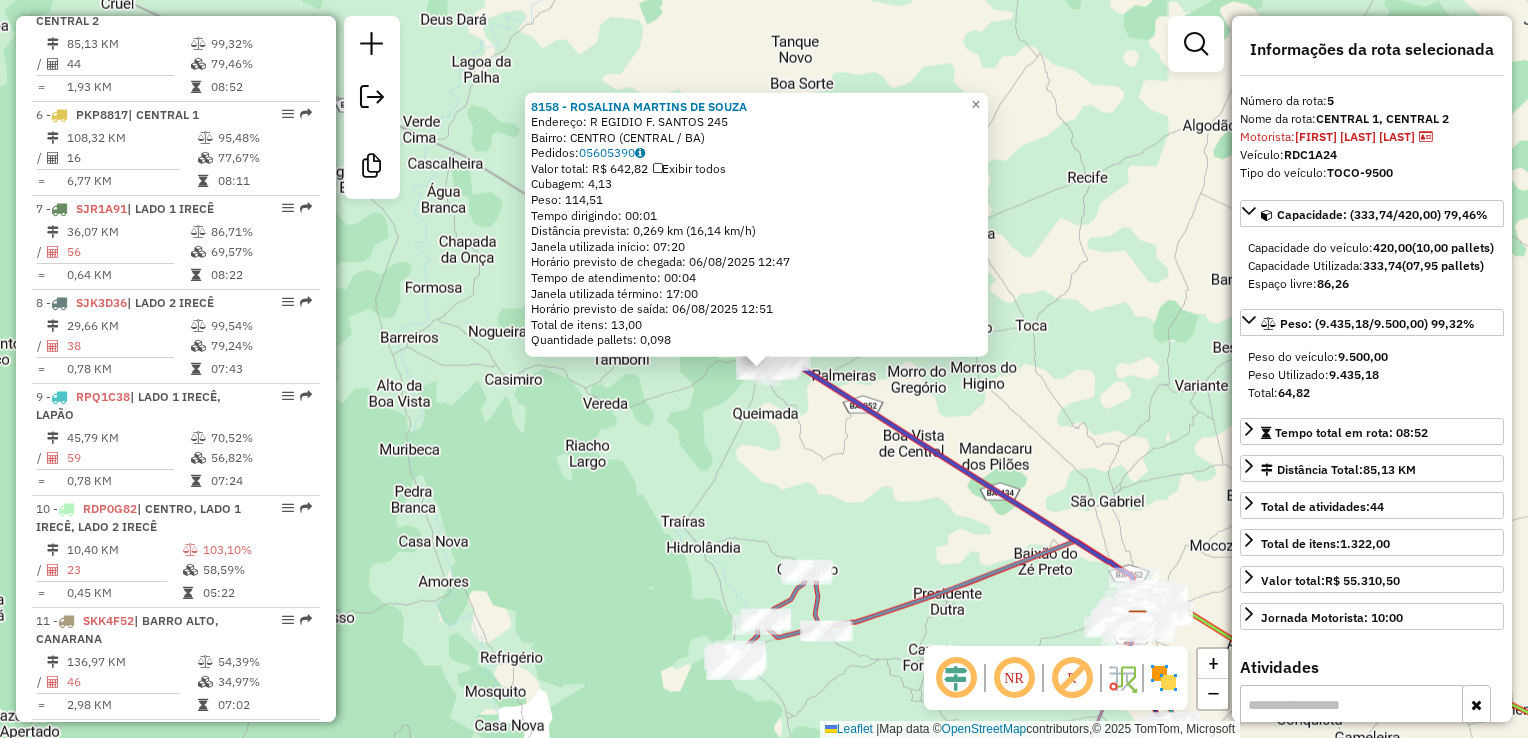 scroll, scrollTop: 1180, scrollLeft: 0, axis: vertical 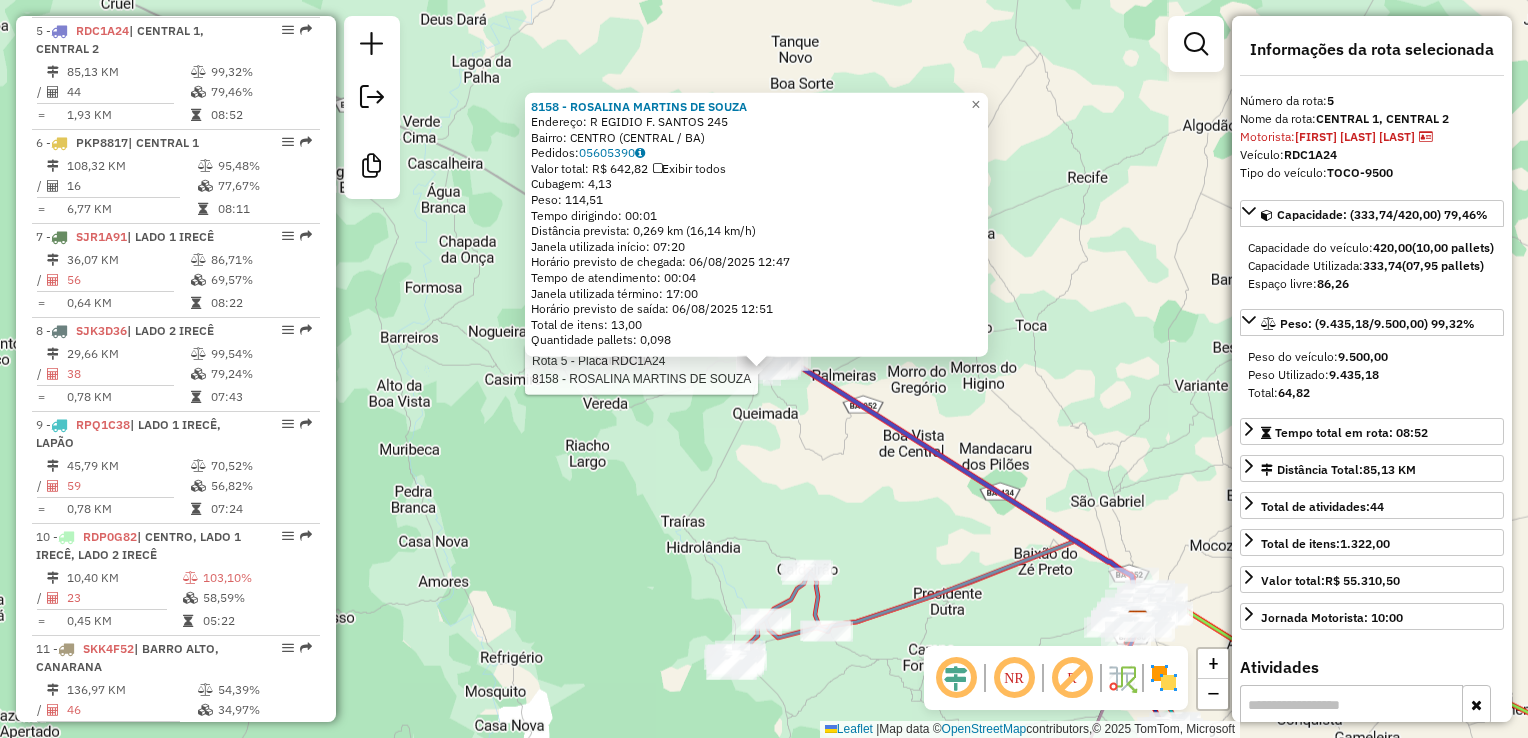 click on "Rota [NUMBER] - Placa [PLATE] [NUMBER] - [FIRST] [LAST] [LAST] [LAST] Endereço: R [NAME] [NUMBER] Bairro: [NEIGHBORHOOD] ([AREA] / [STATE]) Pedidos: [ORDER_NUMBER] Valor total: R$ [PRICE] Exibir todos Cubagem: [CUBAGE] Peso: [WEIGHT] Tempo dirigindo: [TIME] Distância prevista: [DISTANCE] km ([SPEED] km/h) Janela utilizada início: [TIME] Horário previsto de chegada: [DATE] [TIME] Tempo de atendimento: [TIME] Janela utilizada término: [TIME] Horário previsto de saída: [DATE] [TIME] Total de itens: [ITEMS] Quantidade pallets: [PALLETS] × Janela de atendimento Grade de atendimento Capacidade Transportadoras Veículos Cliente Pedidos Rotas Selecione os dias de semana para filtrar as janelas de atendimento Seg Ter Qua Qui Sex Sáb Dom Informe o período da janela de atendimento: De: Até: Filtrar exatamente a janela do cliente Considerar janela de atendimento padrão Selecione os dias de semana para filtrar as grades de atendimento Seg Ter Qua Qui Sex Sáb Dom Considerar clientes sem dia de atendimento cadastrado Clientes fora do dia de atendimento selecionado Filtrar as atividades entre os valores definidos abaixo: Peso mínimo: Peso máximo: Cubagem mínima: Cubagem máxima: De: Até: Filtrar as atividades entre o tempo de atendimento definido abaixo: De: Até: Considerar capacidade total dos clientes não roteirizados Transportadora: Selecione um ou mais itens Tipo de veículo: Selecione um ou mais itens Veículo: Selecione um ou mais itens +" 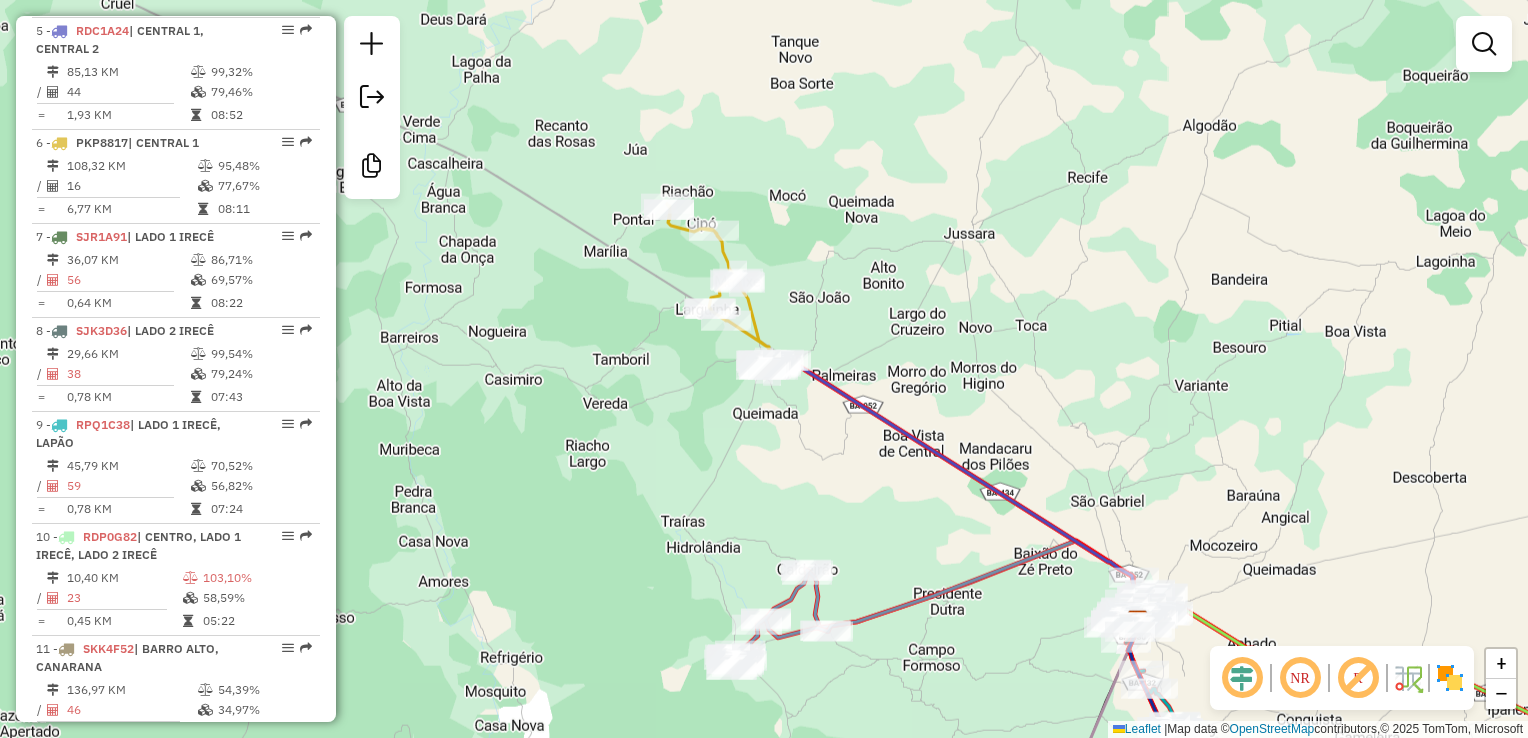 drag, startPoint x: 919, startPoint y: 342, endPoint x: 911, endPoint y: 333, distance: 12.0415945 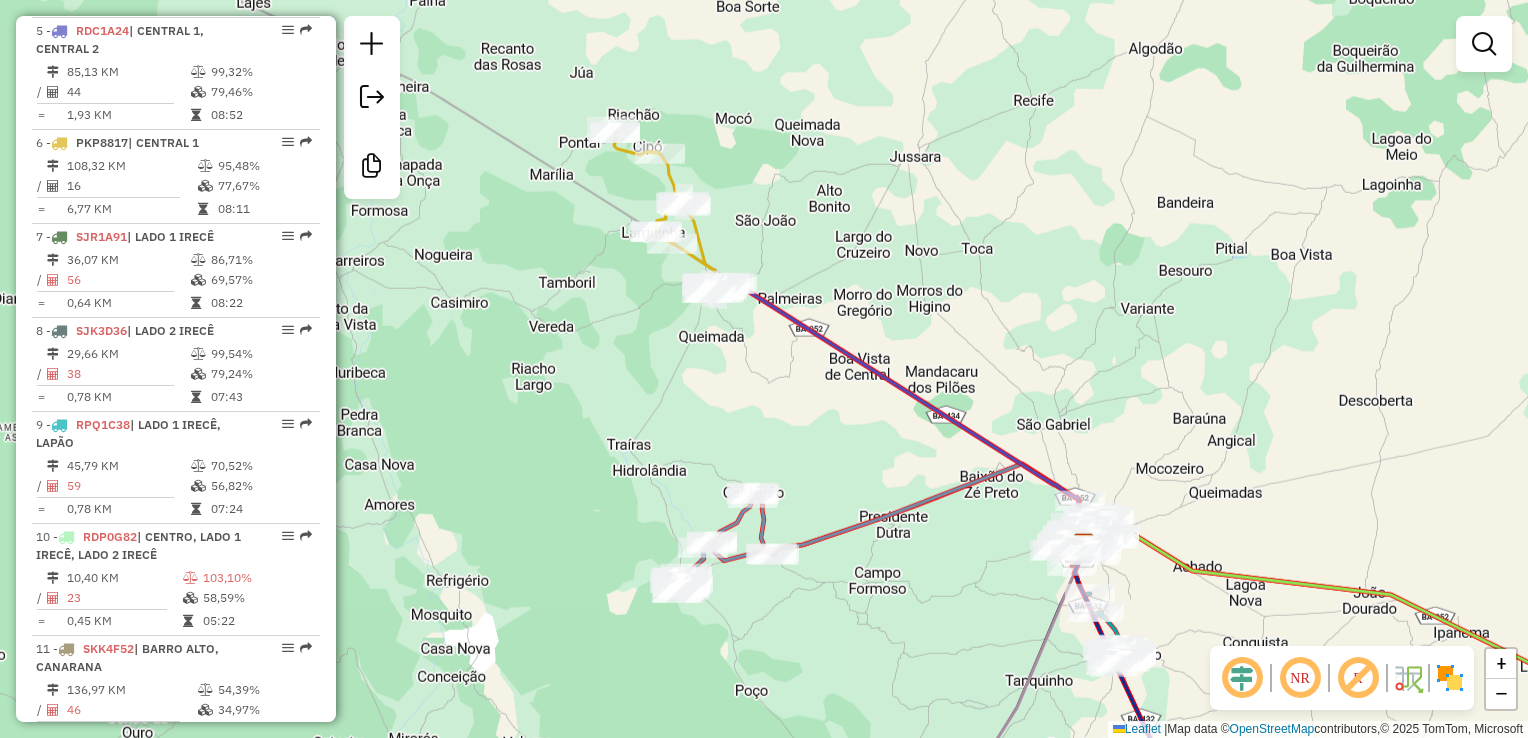 drag, startPoint x: 976, startPoint y: 434, endPoint x: 798, endPoint y: 190, distance: 302.0265 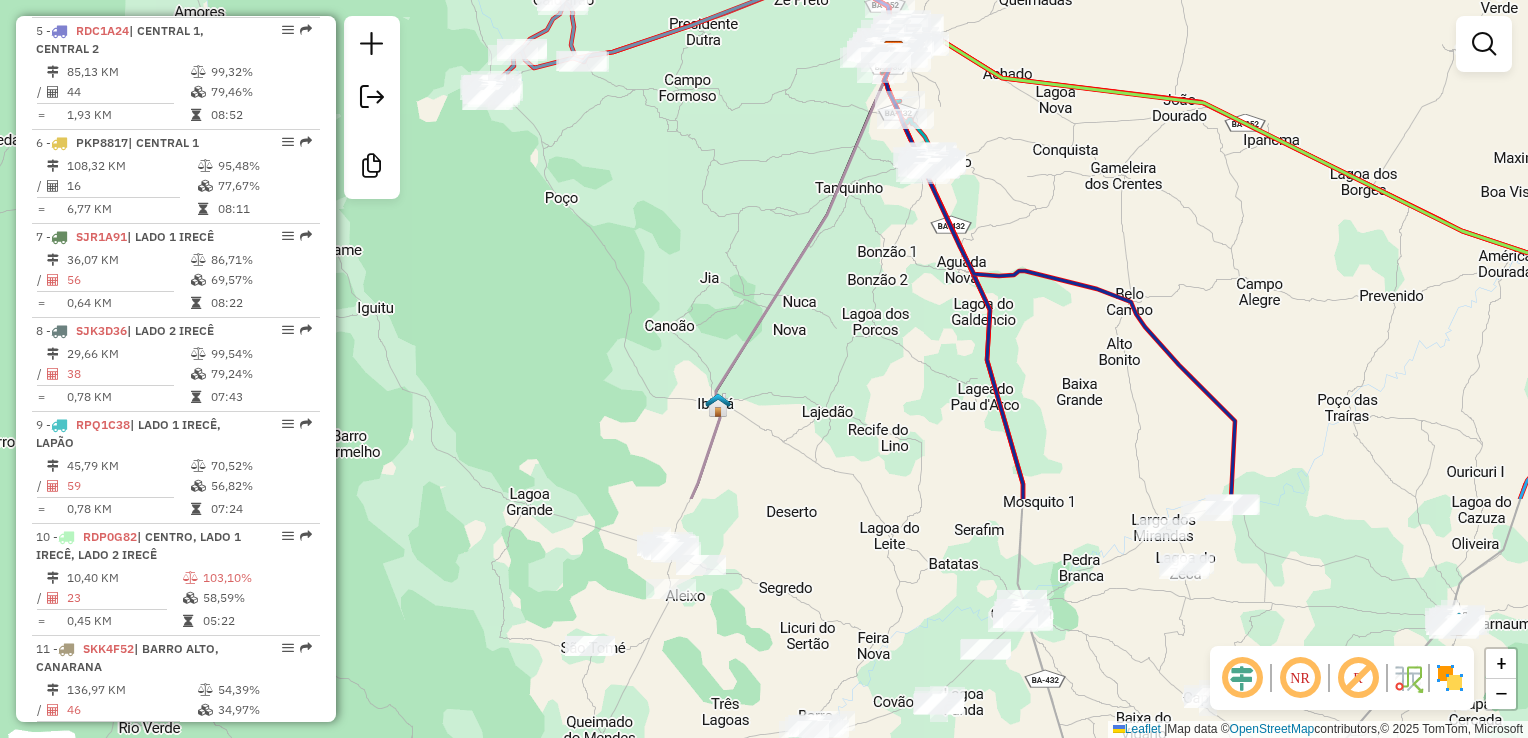 drag, startPoint x: 818, startPoint y: 543, endPoint x: 763, endPoint y: 223, distance: 324.69217 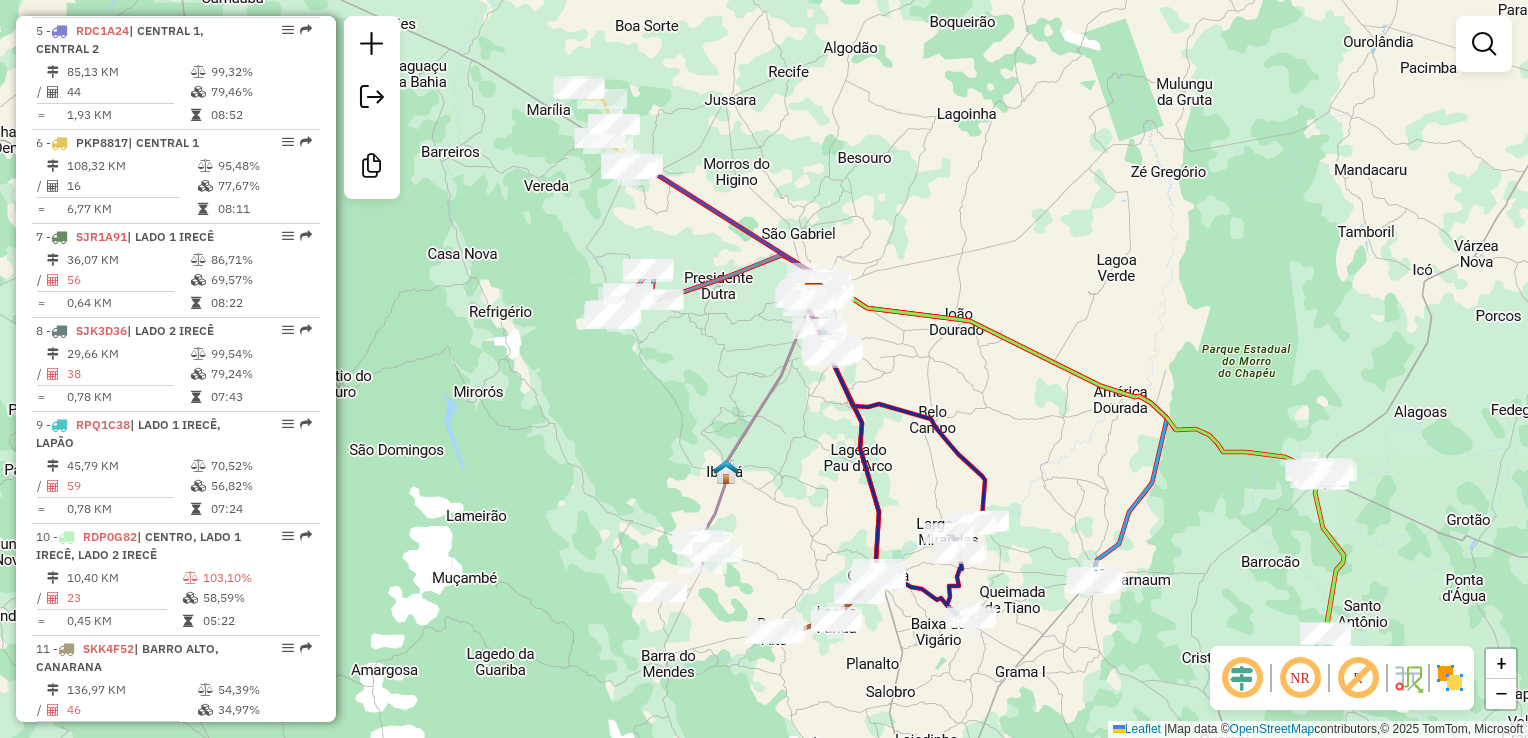 drag, startPoint x: 848, startPoint y: 521, endPoint x: 842, endPoint y: 490, distance: 31.575306 